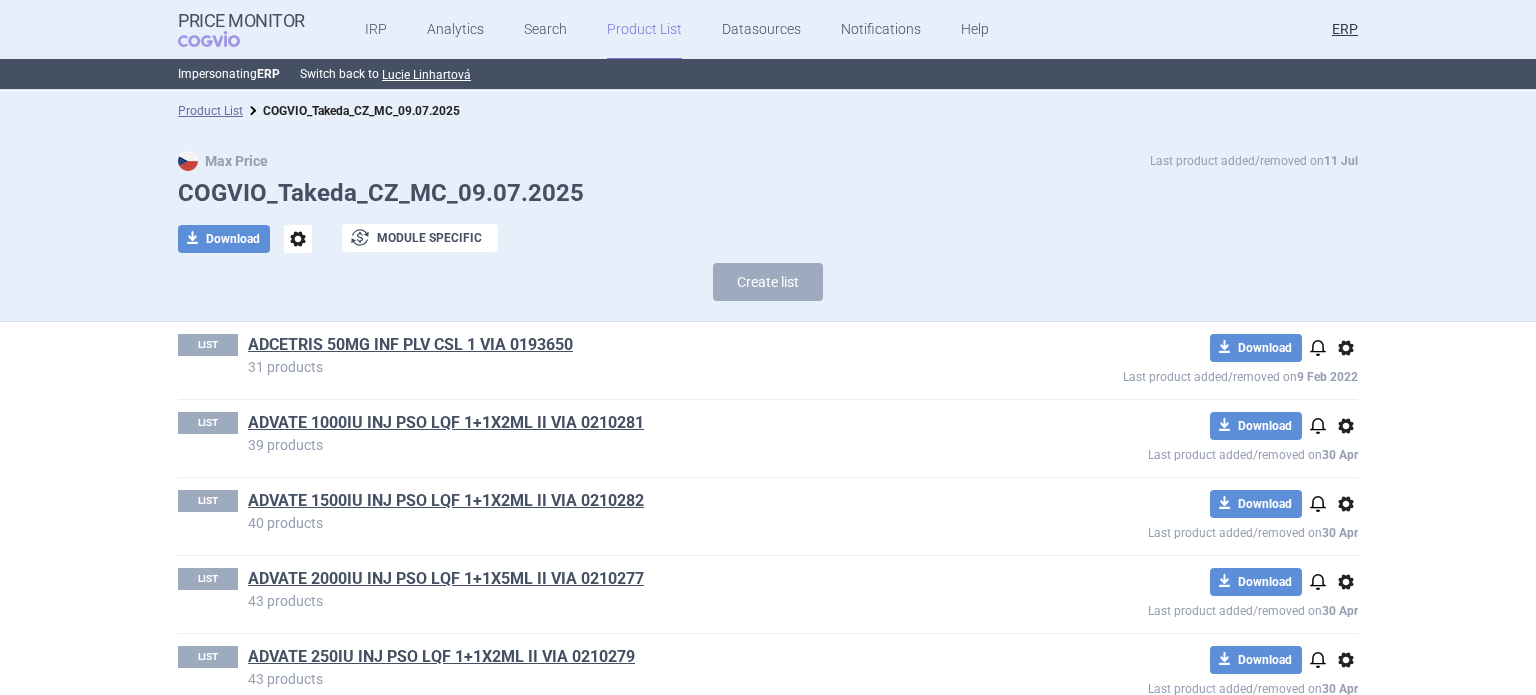 scroll, scrollTop: 0, scrollLeft: 0, axis: both 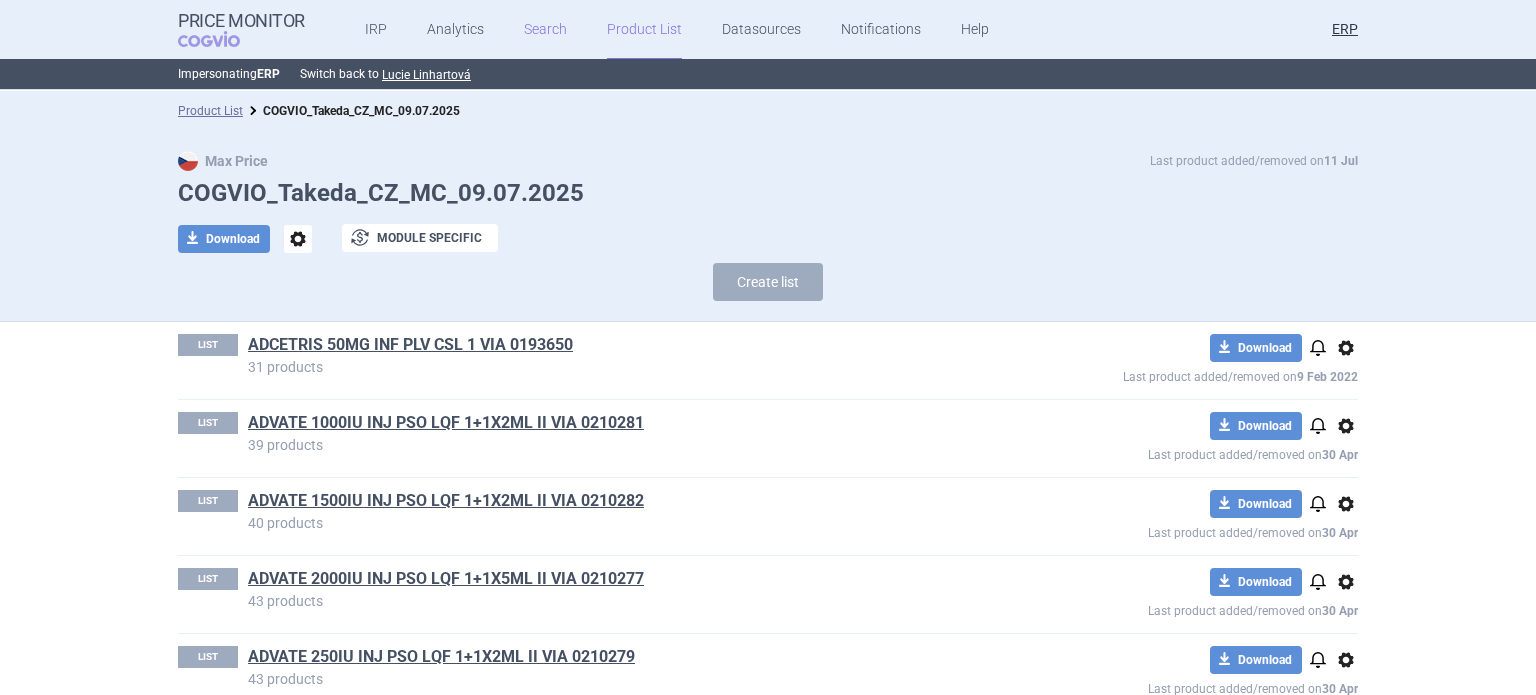 drag, startPoint x: 560, startPoint y: 35, endPoint x: 528, endPoint y: 34, distance: 32.01562 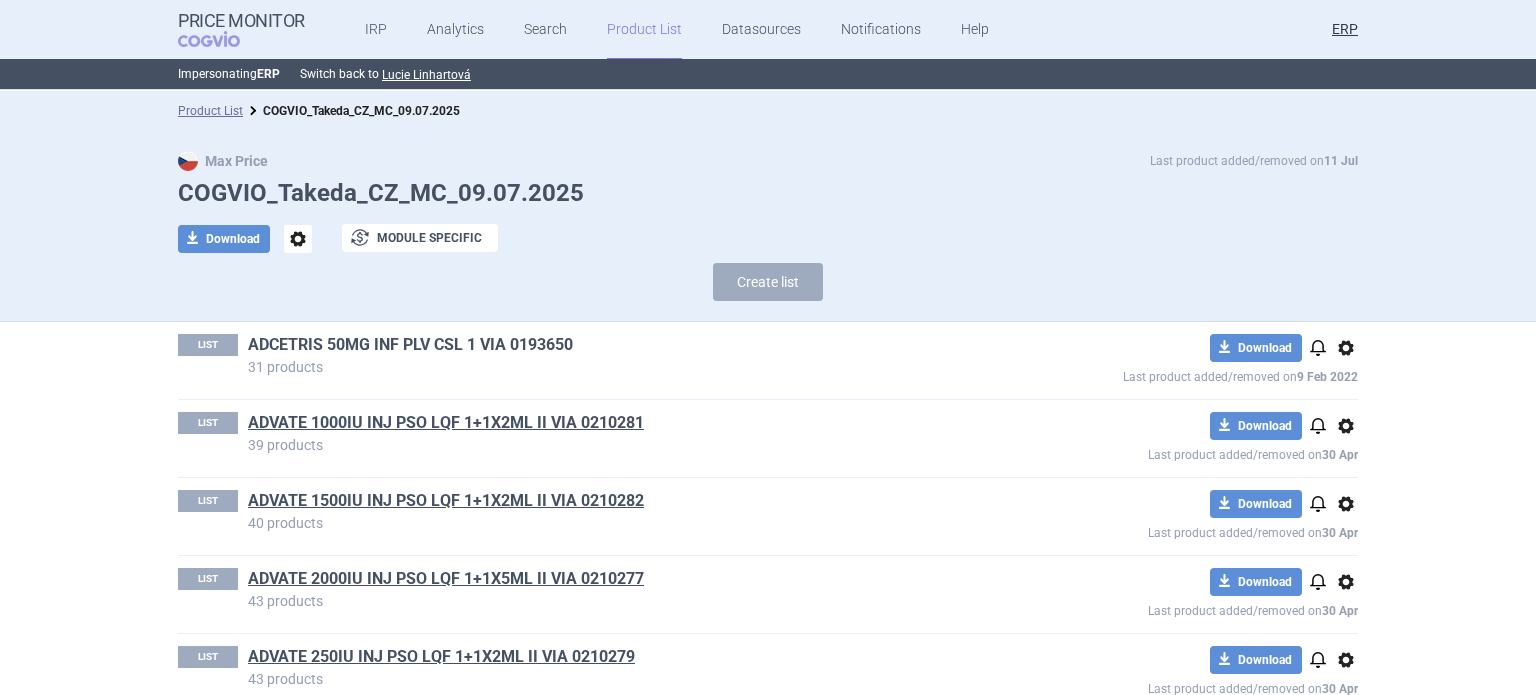 drag, startPoint x: 501, startPoint y: 354, endPoint x: 491, endPoint y: 347, distance: 12.206555 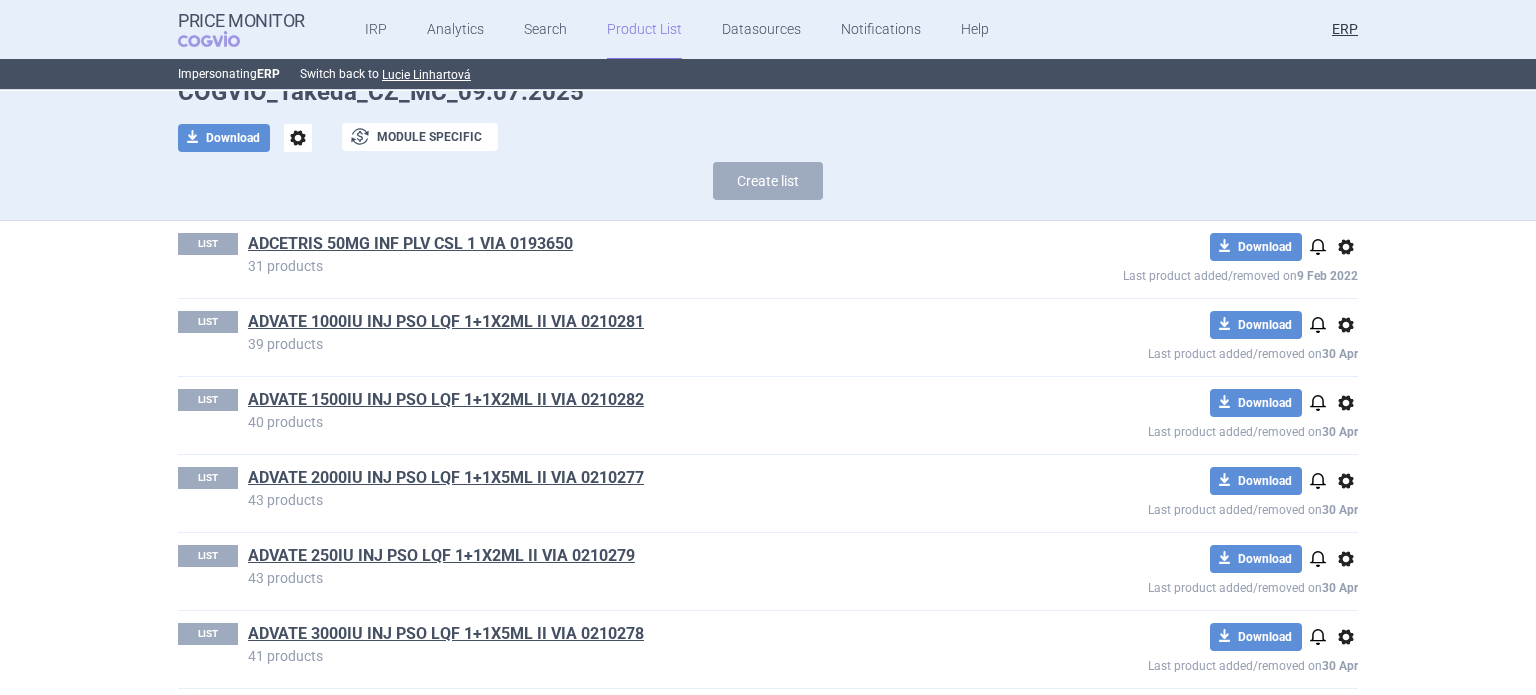 scroll, scrollTop: 200, scrollLeft: 0, axis: vertical 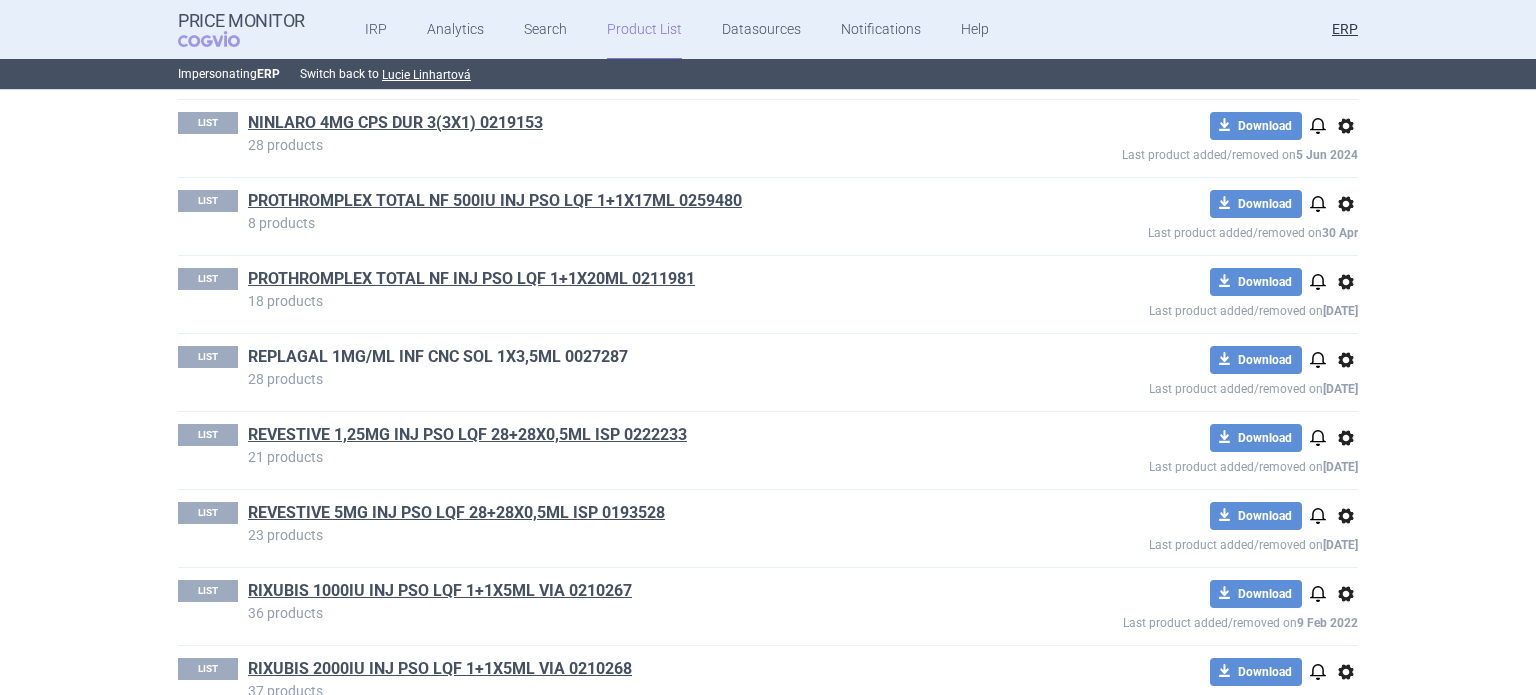click on "REPLAGAL 1MG/ML INF CNC SOL 1X3,5ML 0027287" at bounding box center [438, 357] 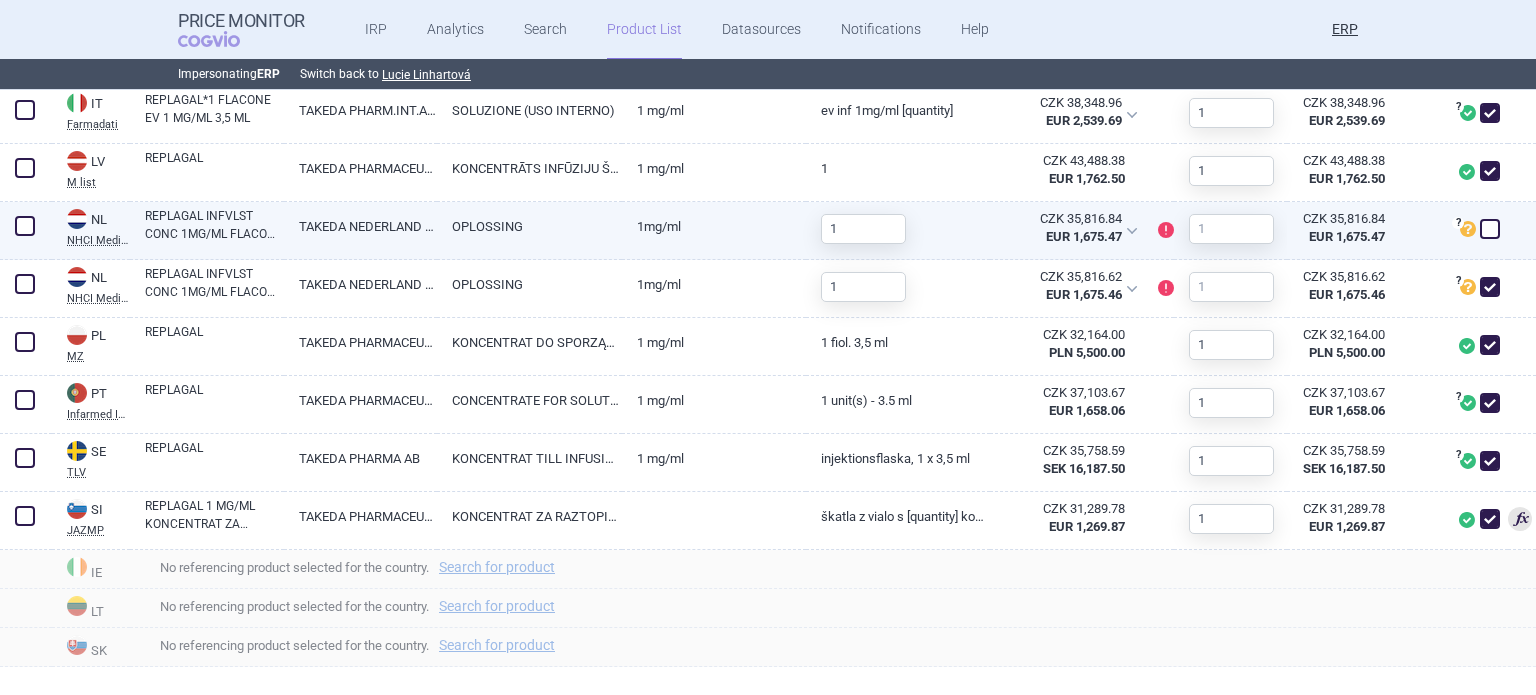 scroll, scrollTop: 1568, scrollLeft: 0, axis: vertical 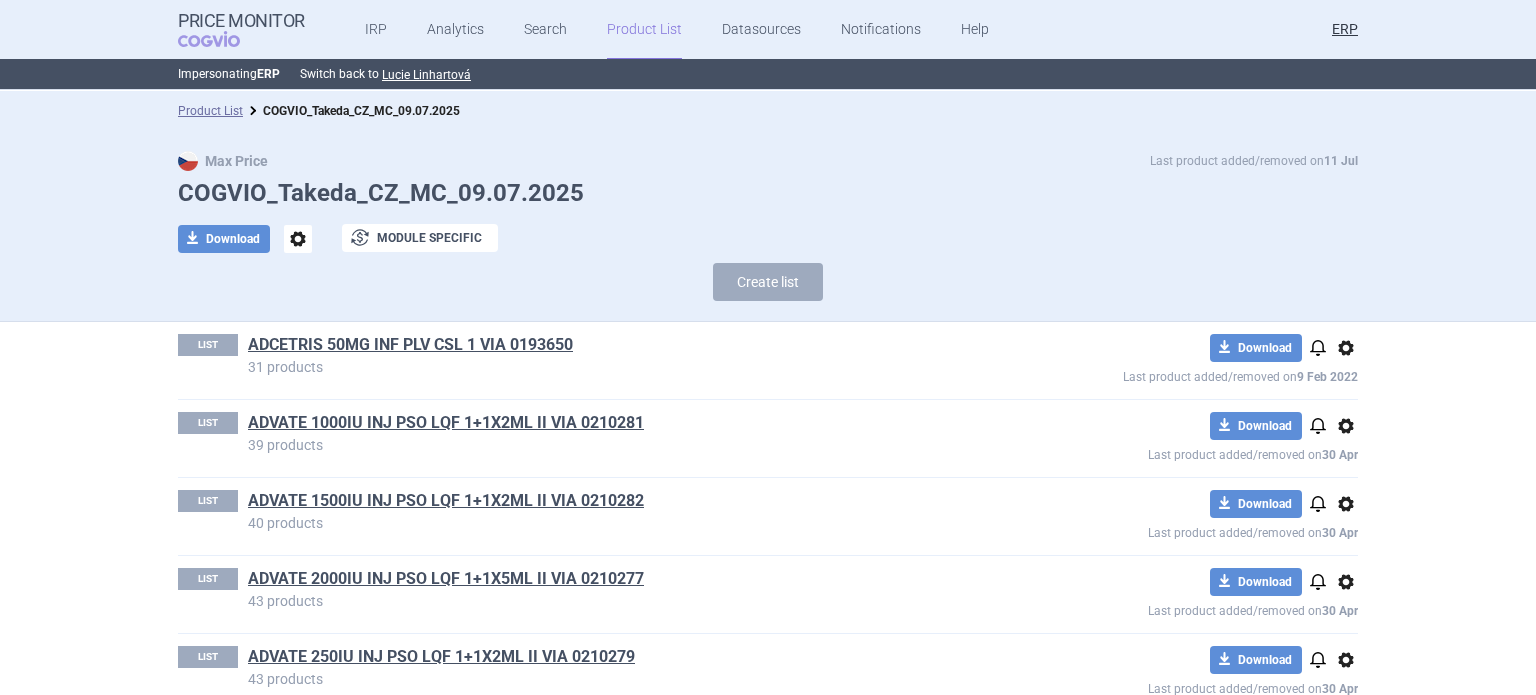 click on "options" at bounding box center (298, 239) 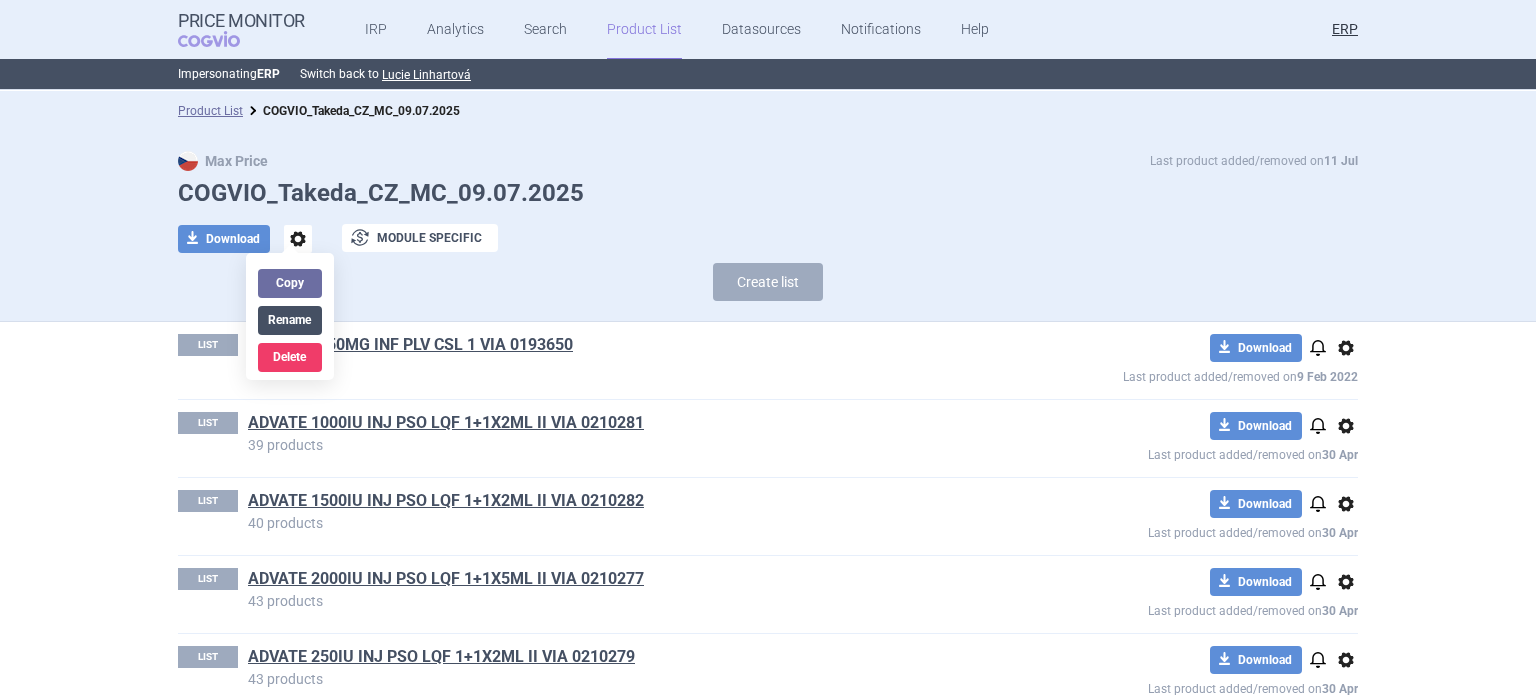 click on "Rename" at bounding box center [290, 320] 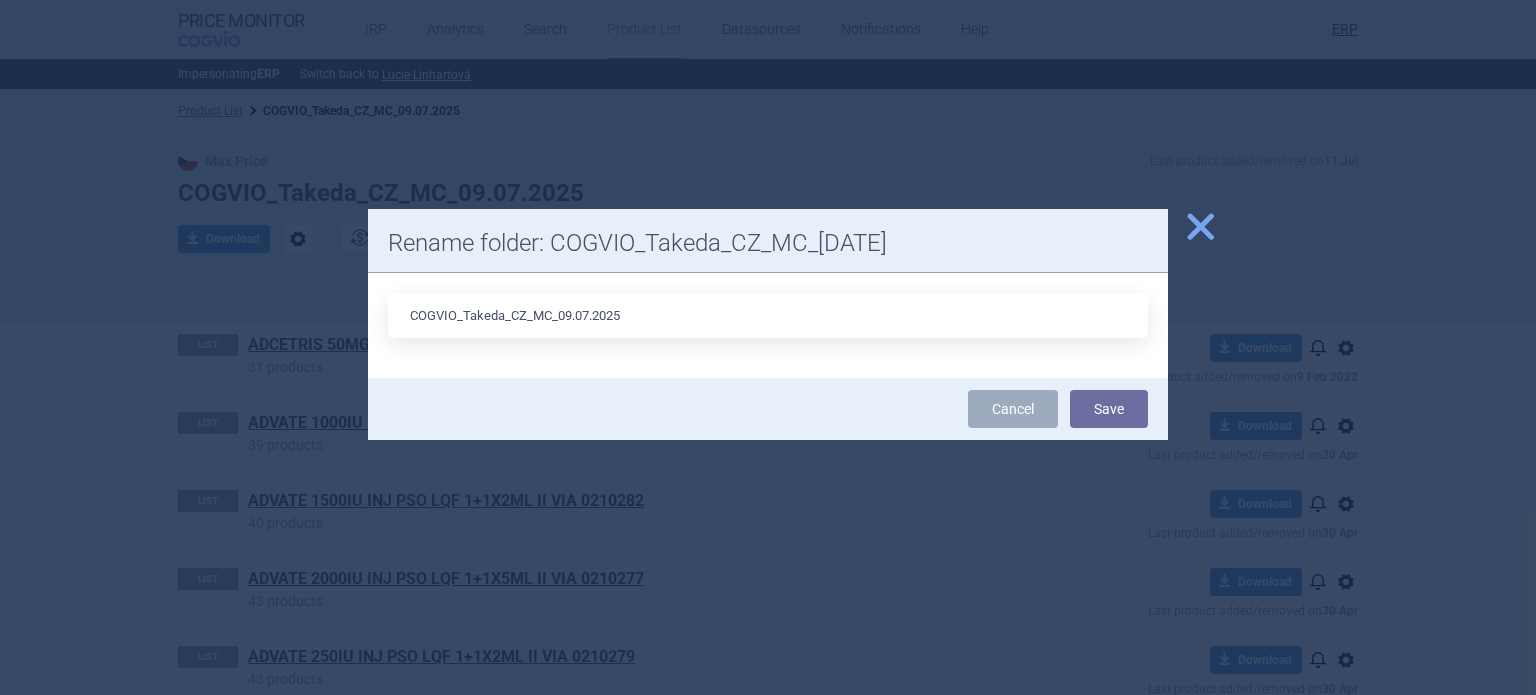 drag, startPoint x: 570, startPoint y: 311, endPoint x: 644, endPoint y: 270, distance: 84.59905 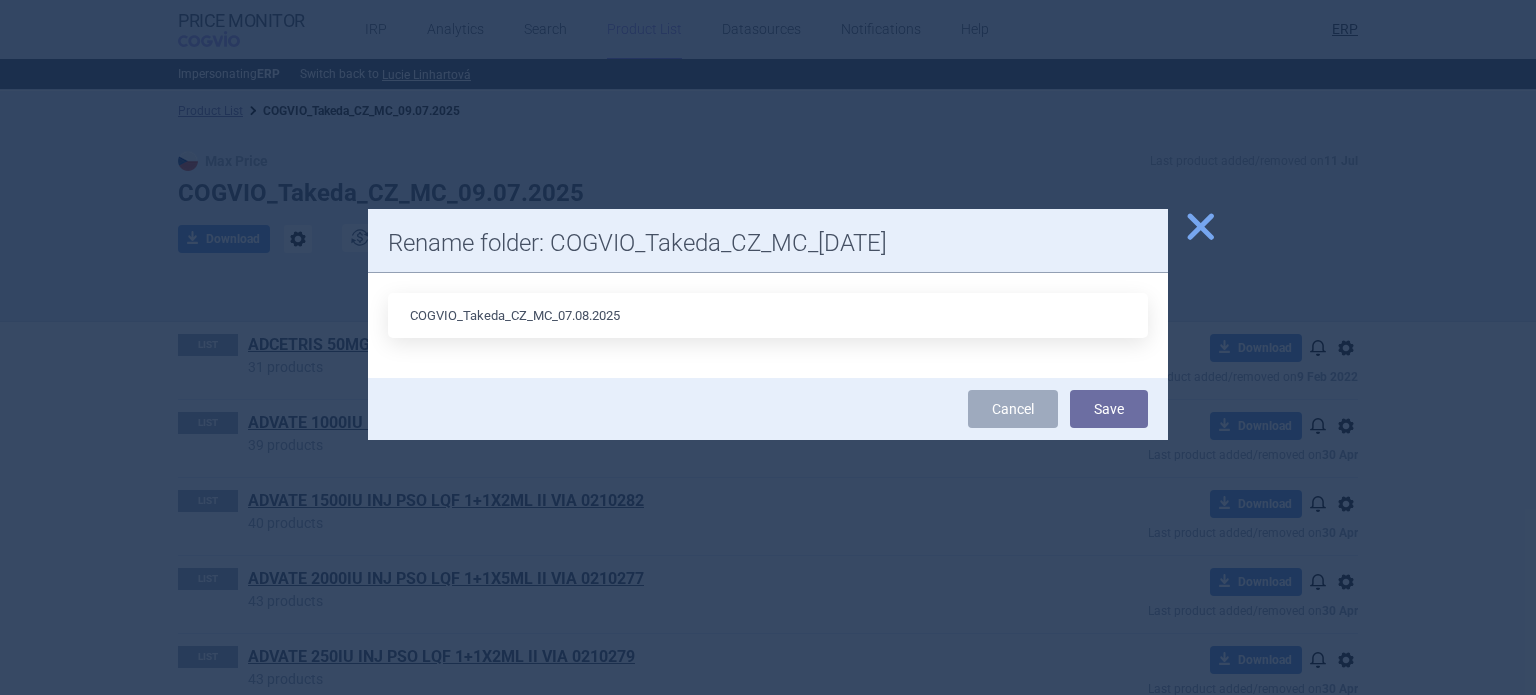 type on "COGVIO_Takeda_CZ_MC_07.08.2025" 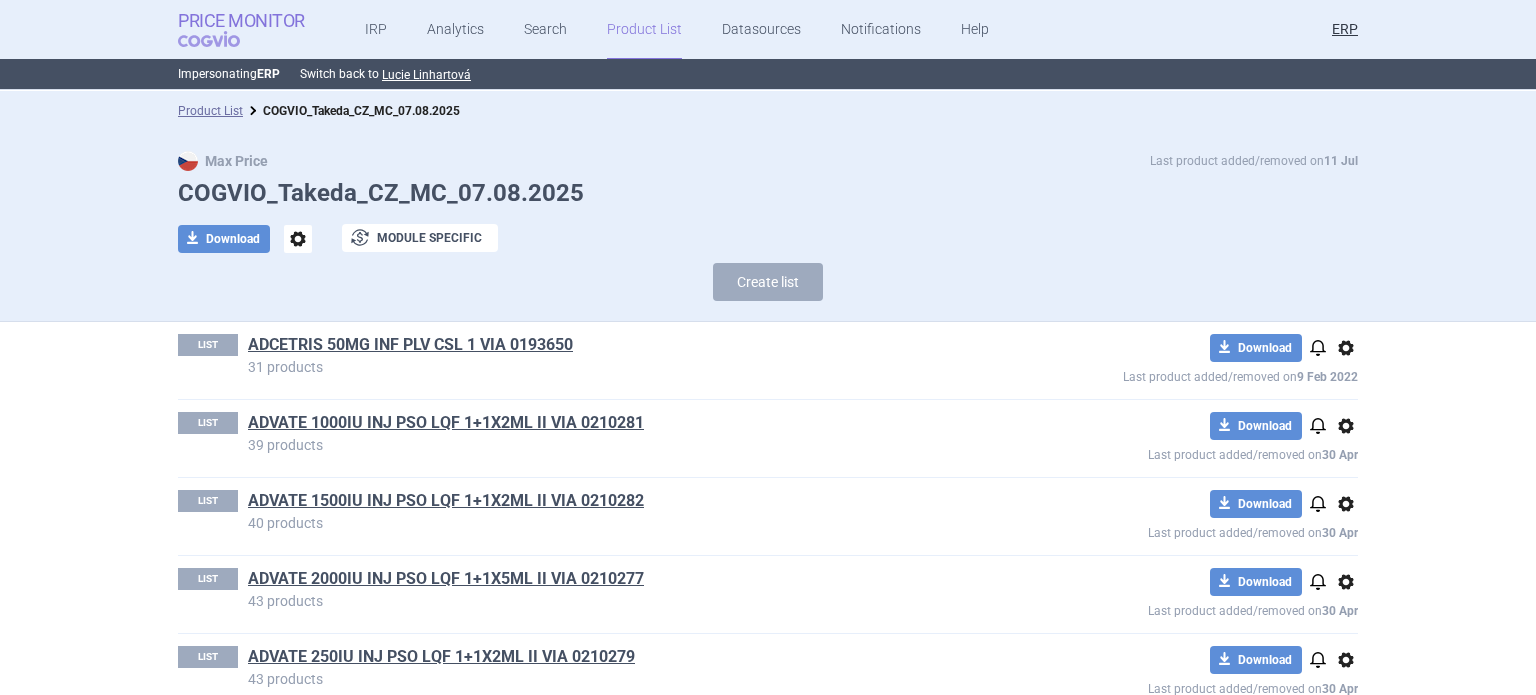 click on "COGVIO" at bounding box center [223, 39] 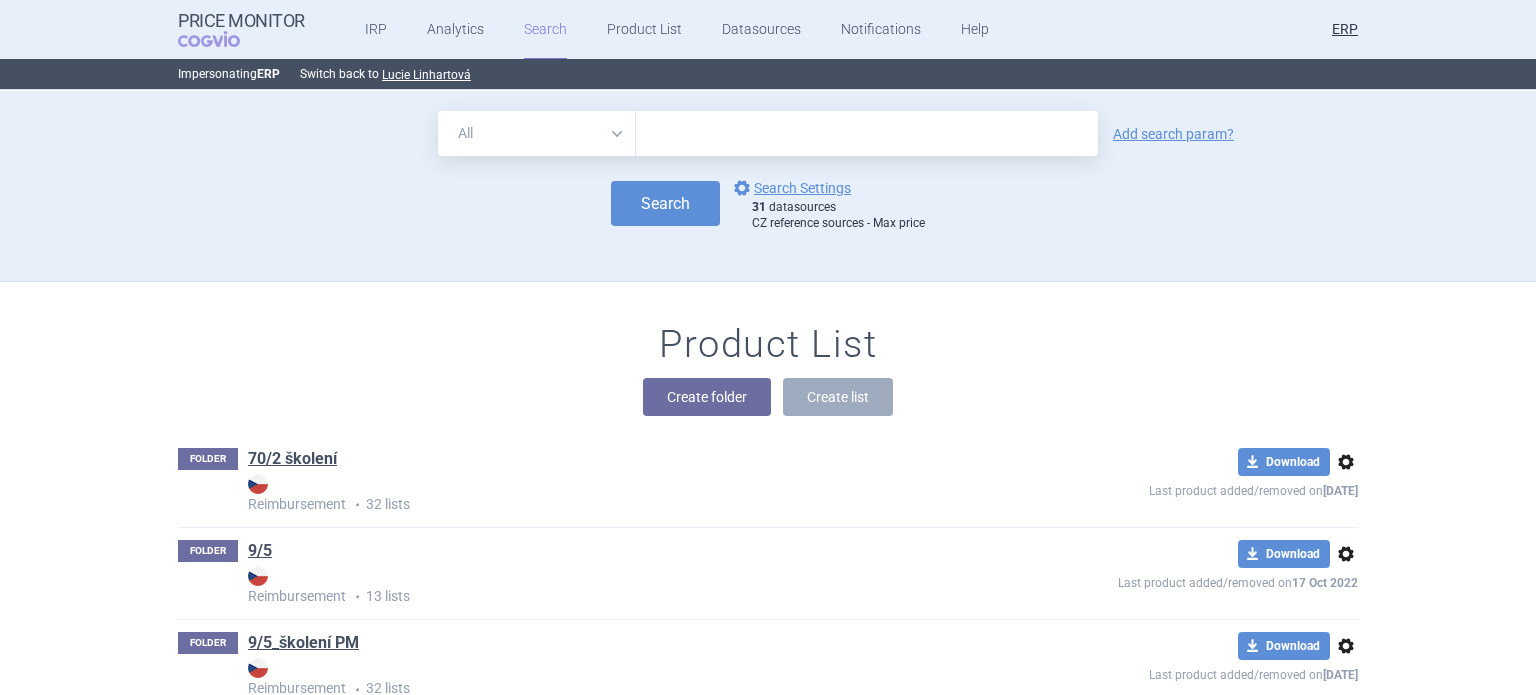 scroll, scrollTop: 5603, scrollLeft: 0, axis: vertical 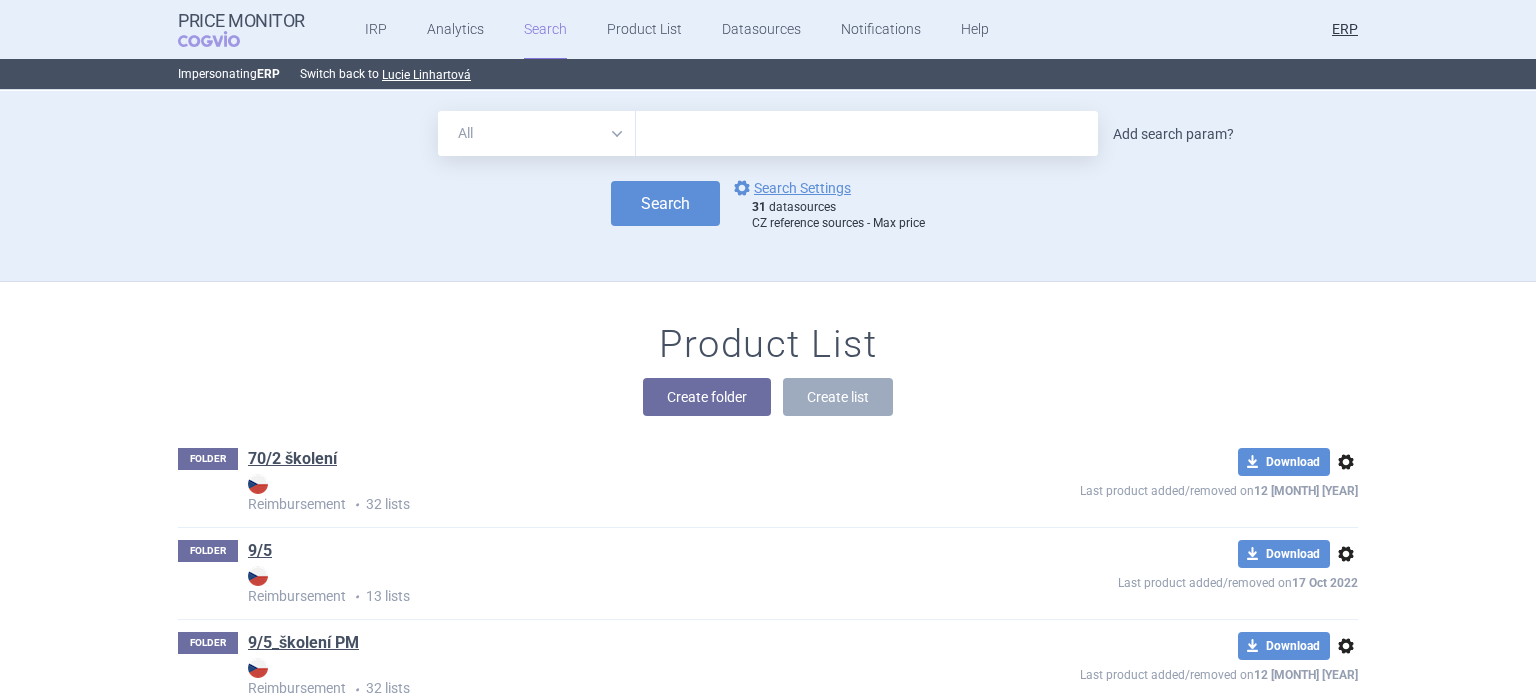 click on "Add search param?" at bounding box center [1173, 134] 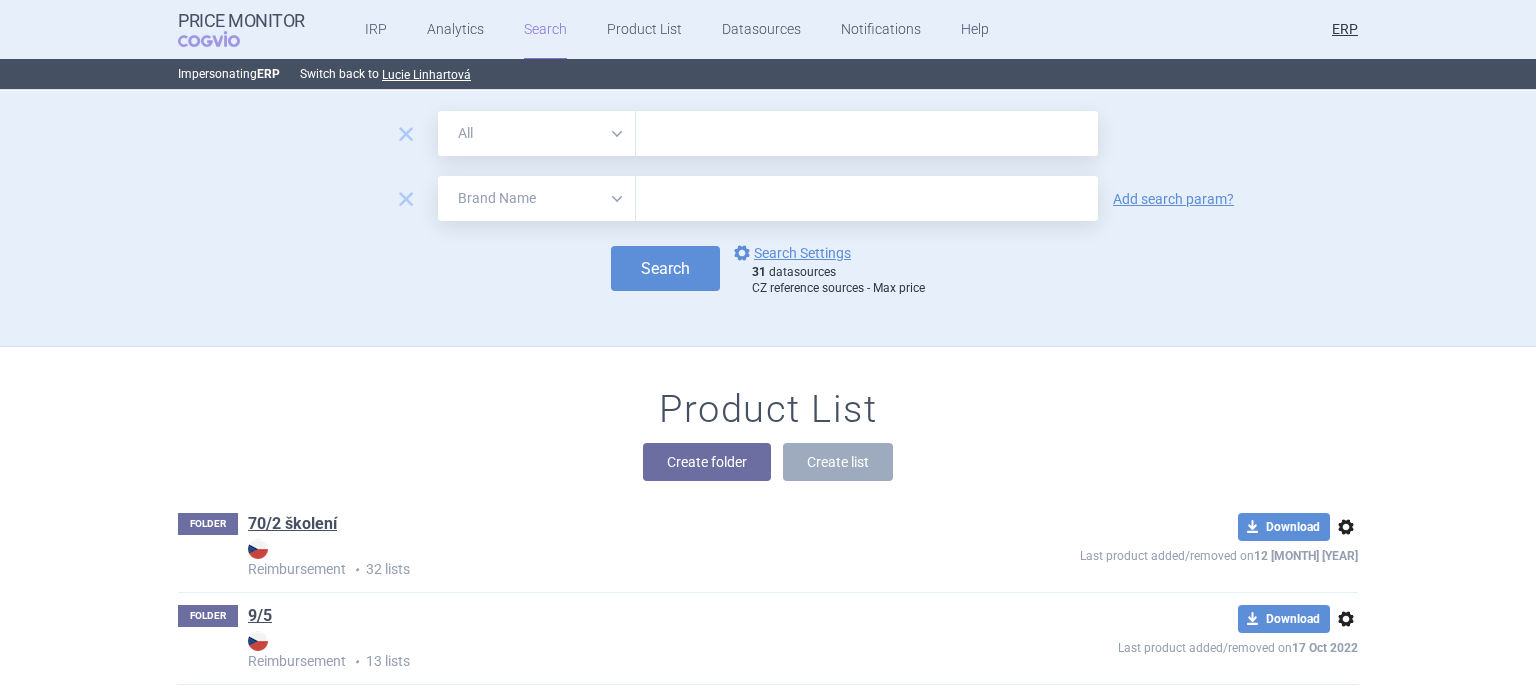 click on "All Brand Name ATC Company Active Substance Country Newer than" at bounding box center [537, 198] 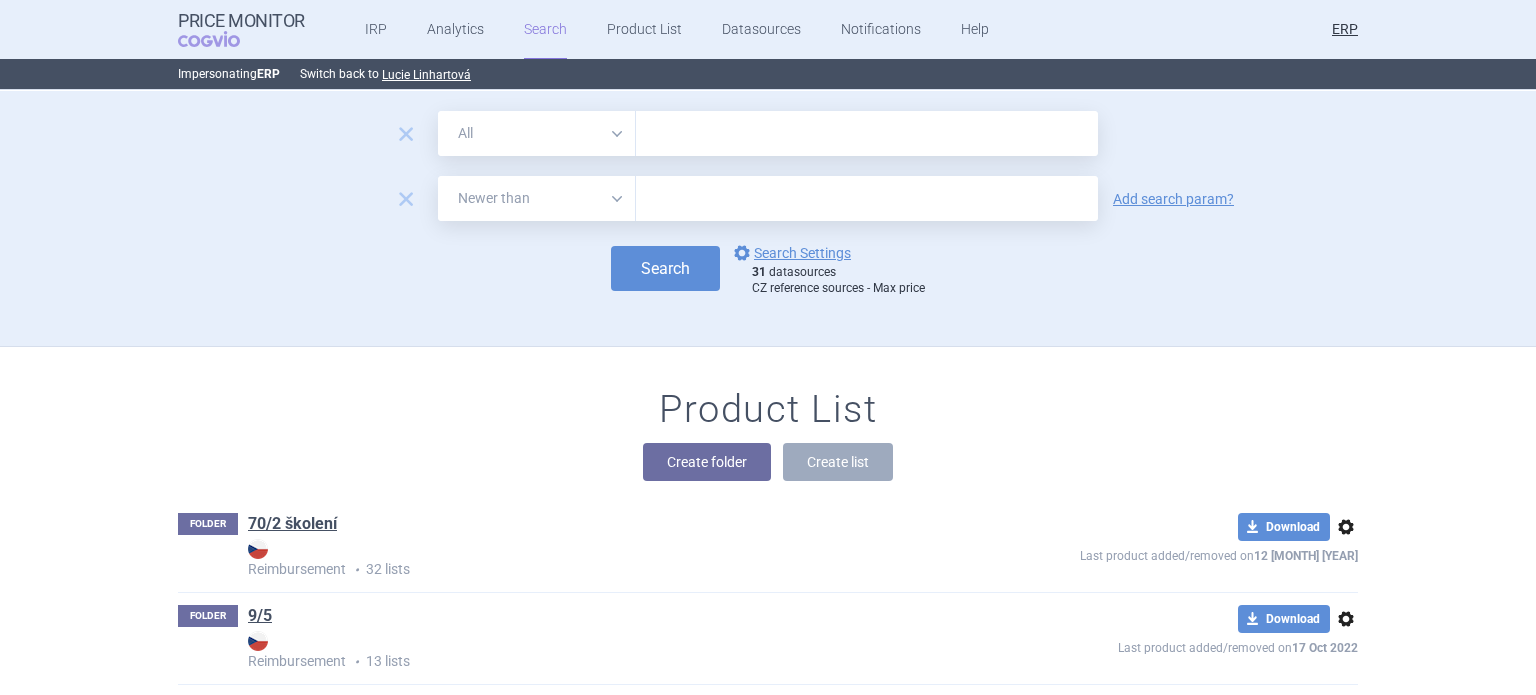 click on "All Brand Name ATC Company Active Substance Country Newer than" at bounding box center (537, 198) 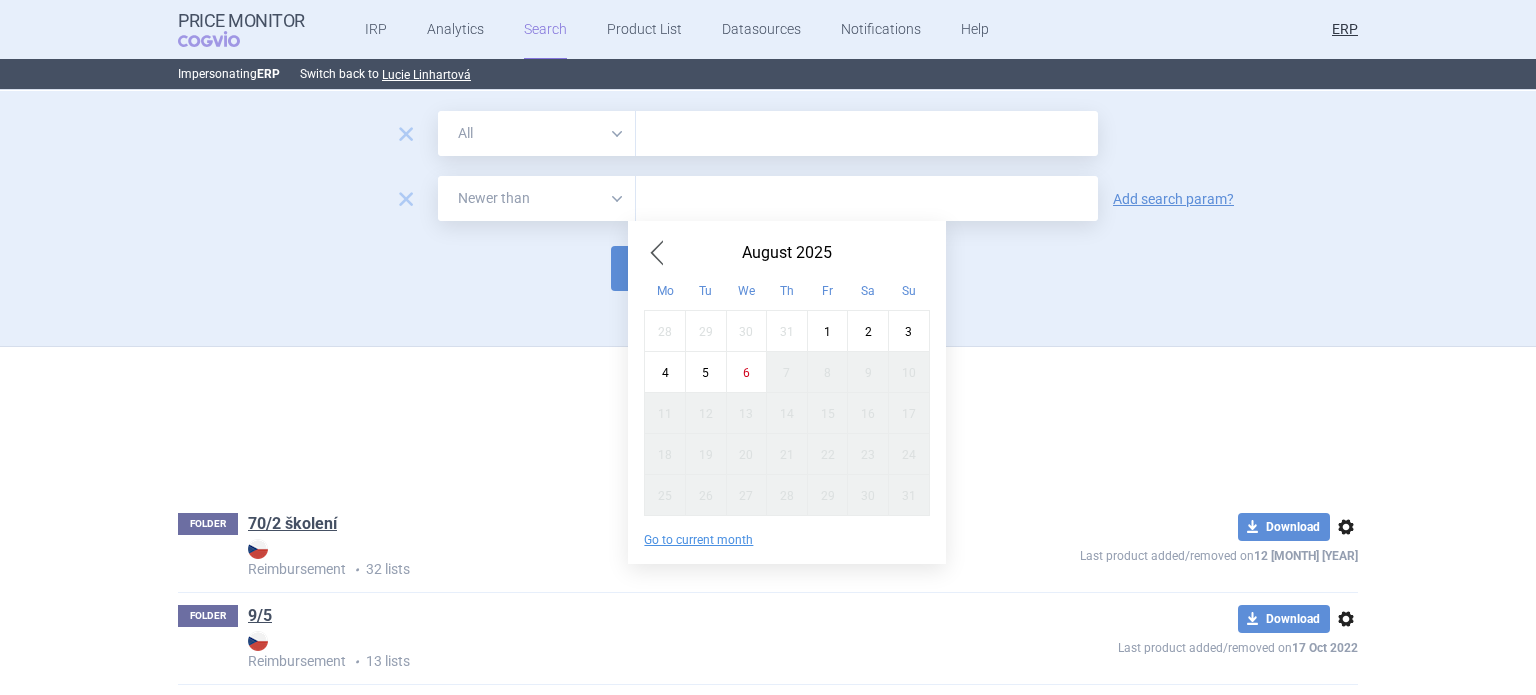click at bounding box center [656, 253] 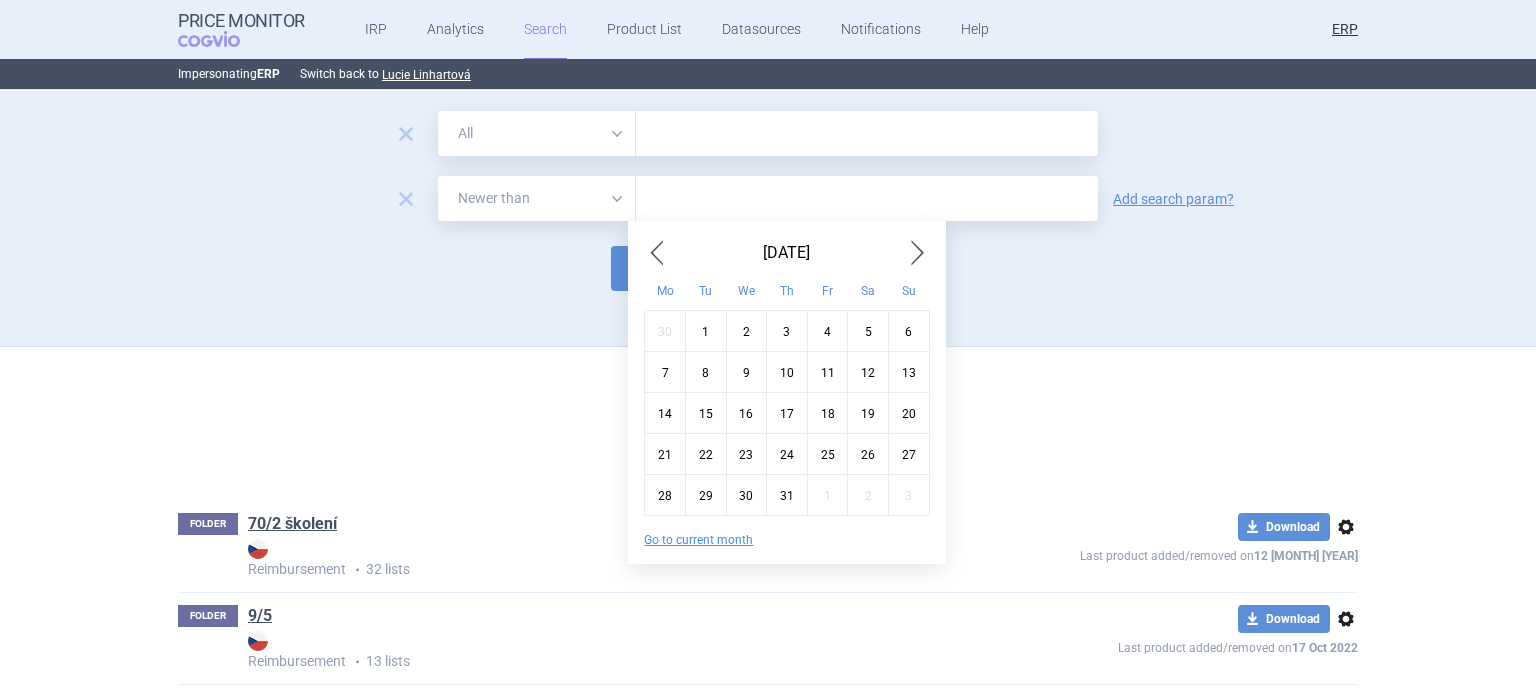 click at bounding box center [656, 253] 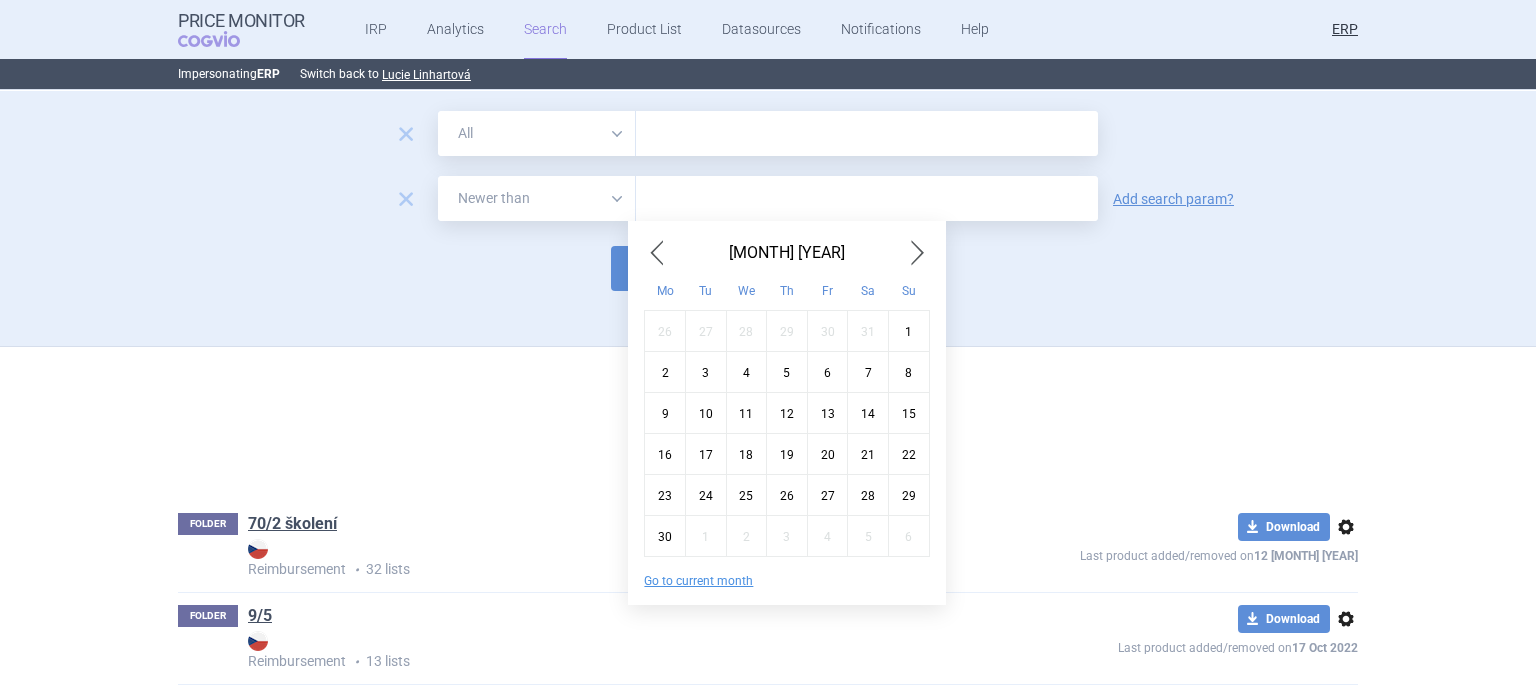 click on "1" at bounding box center [908, 330] 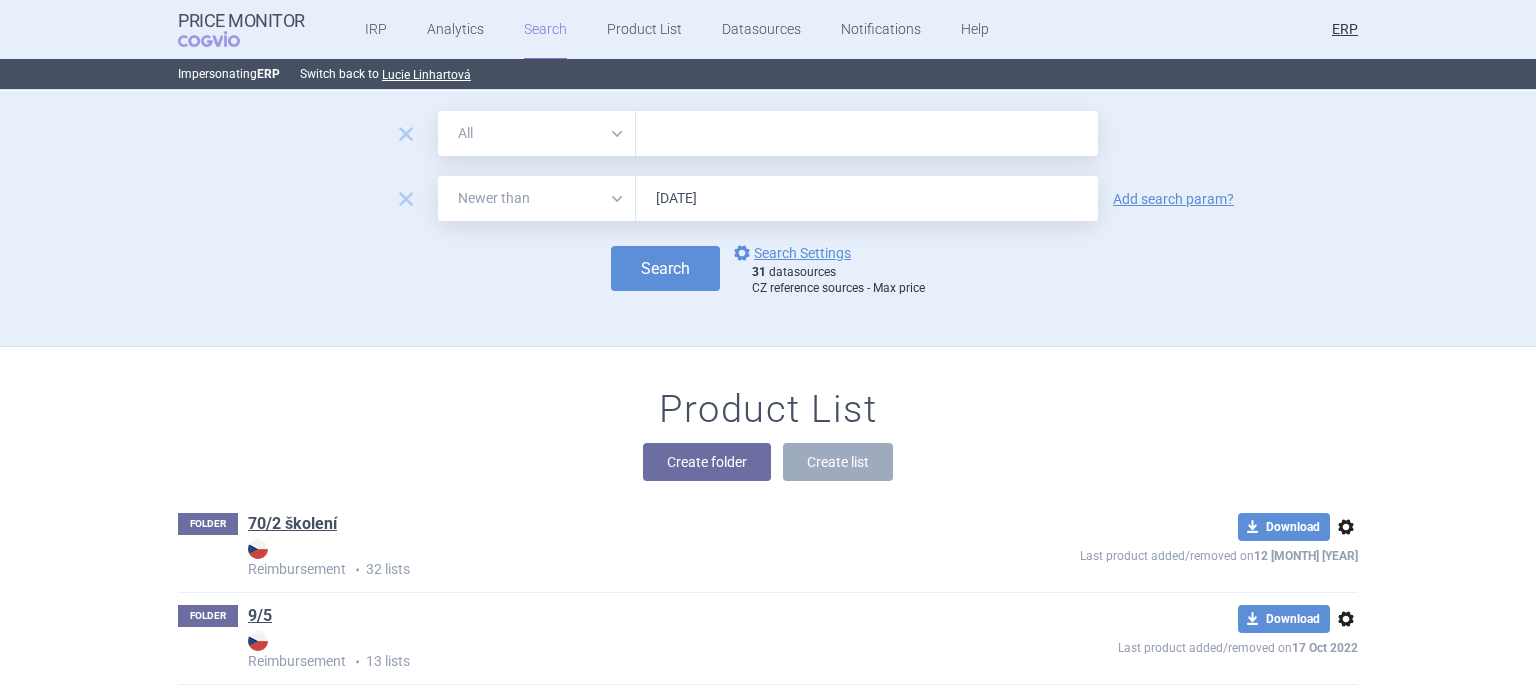 click at bounding box center (867, 133) 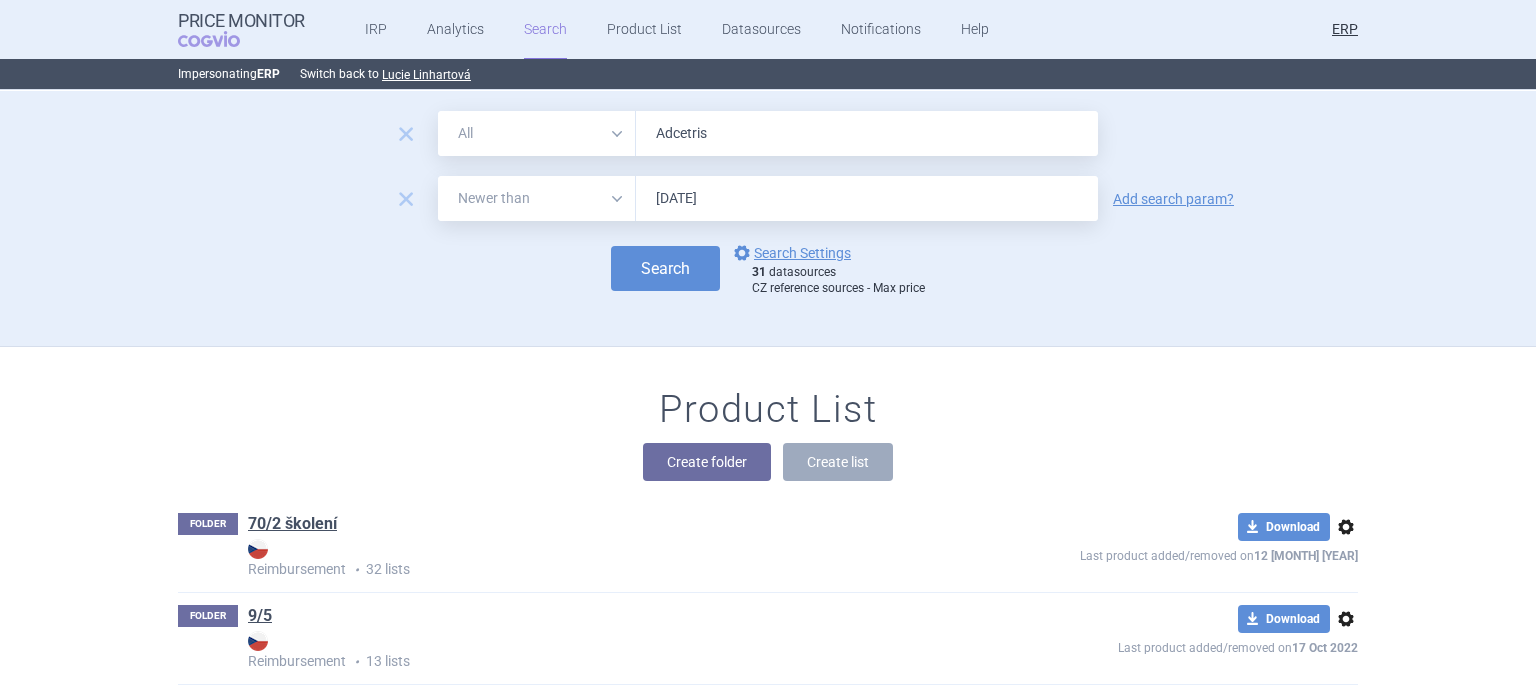 click on "Search" at bounding box center (665, 268) 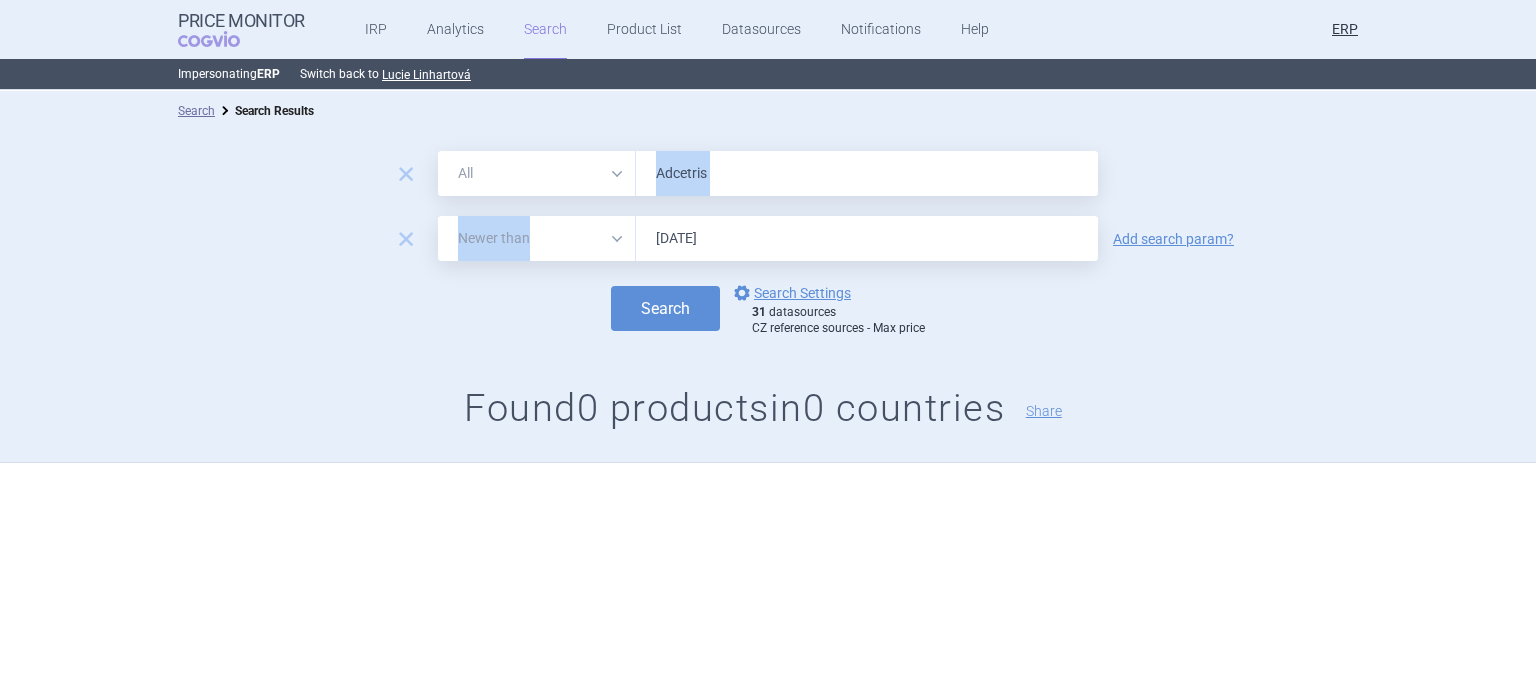 click on "remove All Brand Name ATC Company Active Substance Country Newer than Adcetris remove All Brand Name ATC Company Active Substance Country Newer than 1. 6. 2025 Add search param? Search options Search Settings 31   datasources CZ reference sources - Max price" at bounding box center (768, 243) 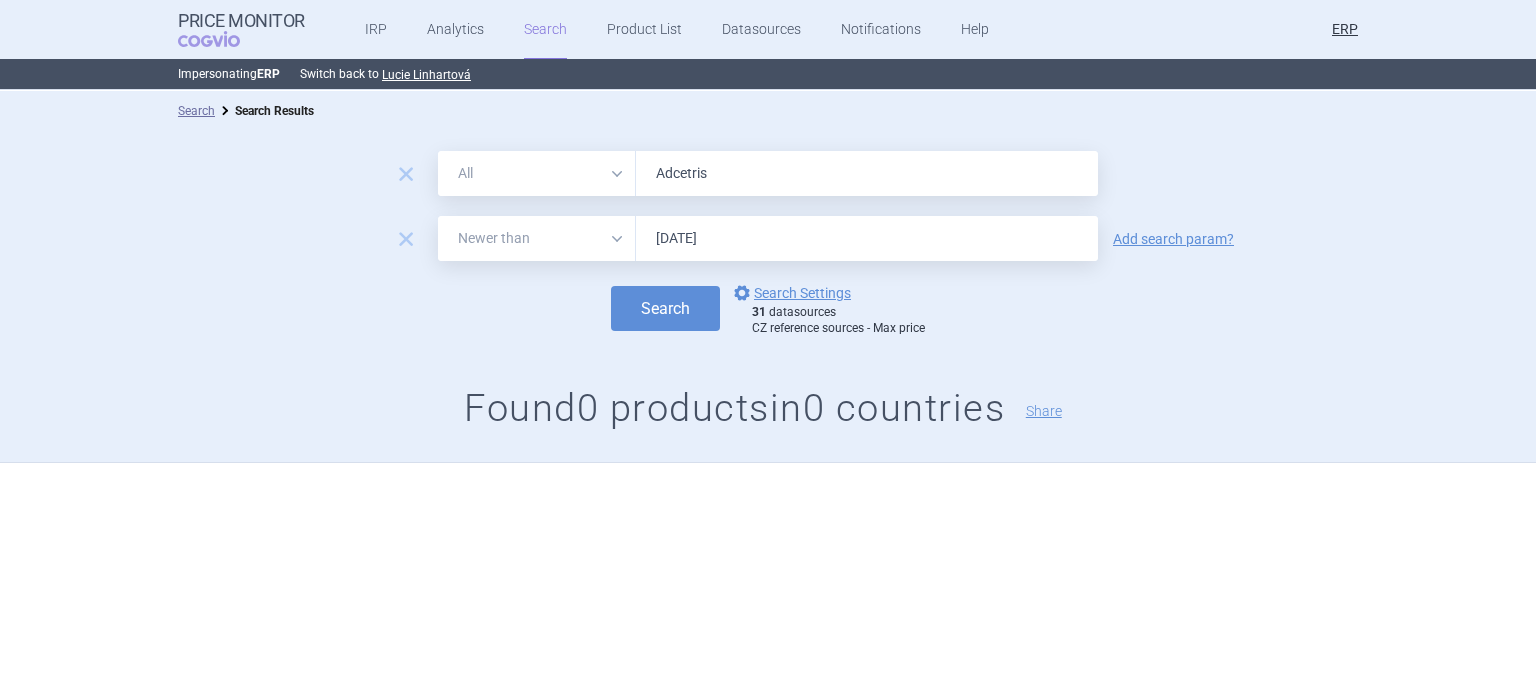 click on "Adcetris" at bounding box center [867, 173] 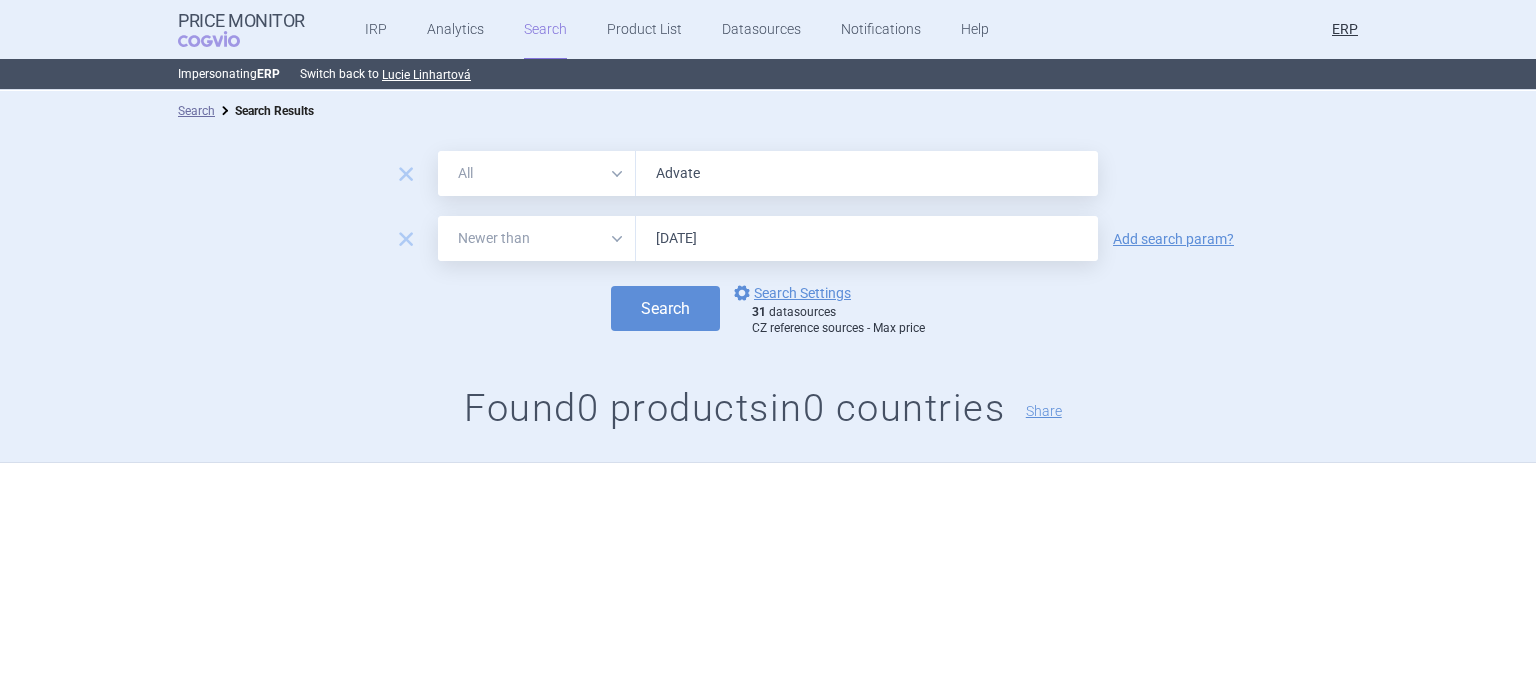click on "Search" at bounding box center (665, 308) 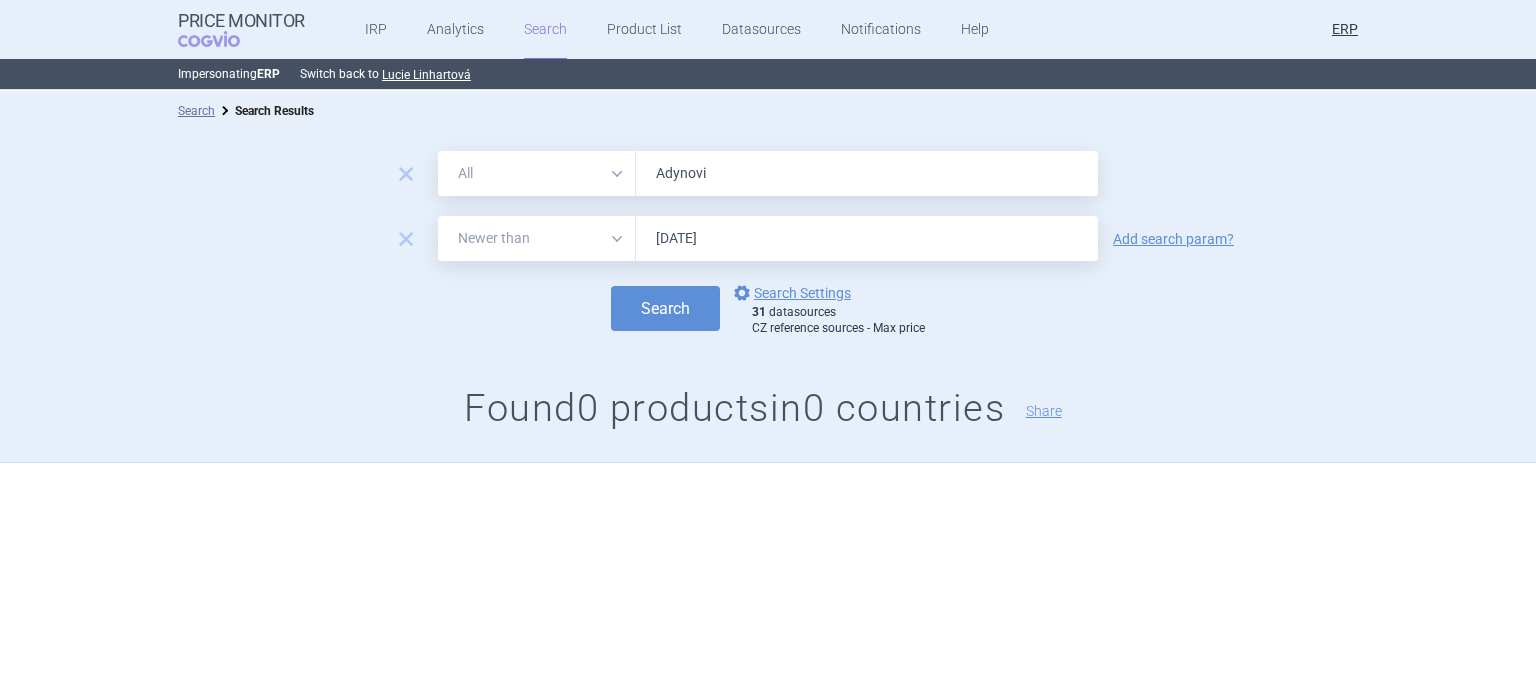 click on "Search" at bounding box center (665, 308) 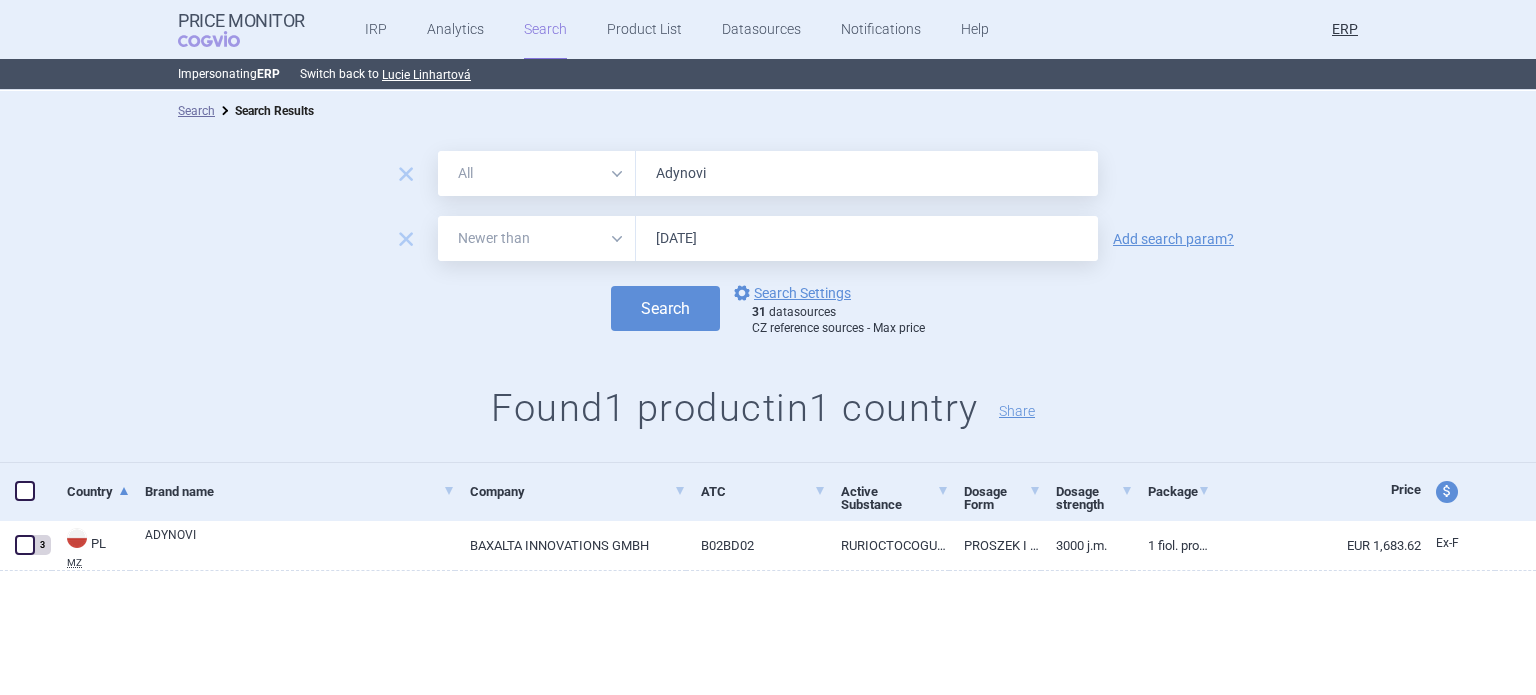 drag, startPoint x: 750, startPoint y: 169, endPoint x: 531, endPoint y: 159, distance: 219.2282 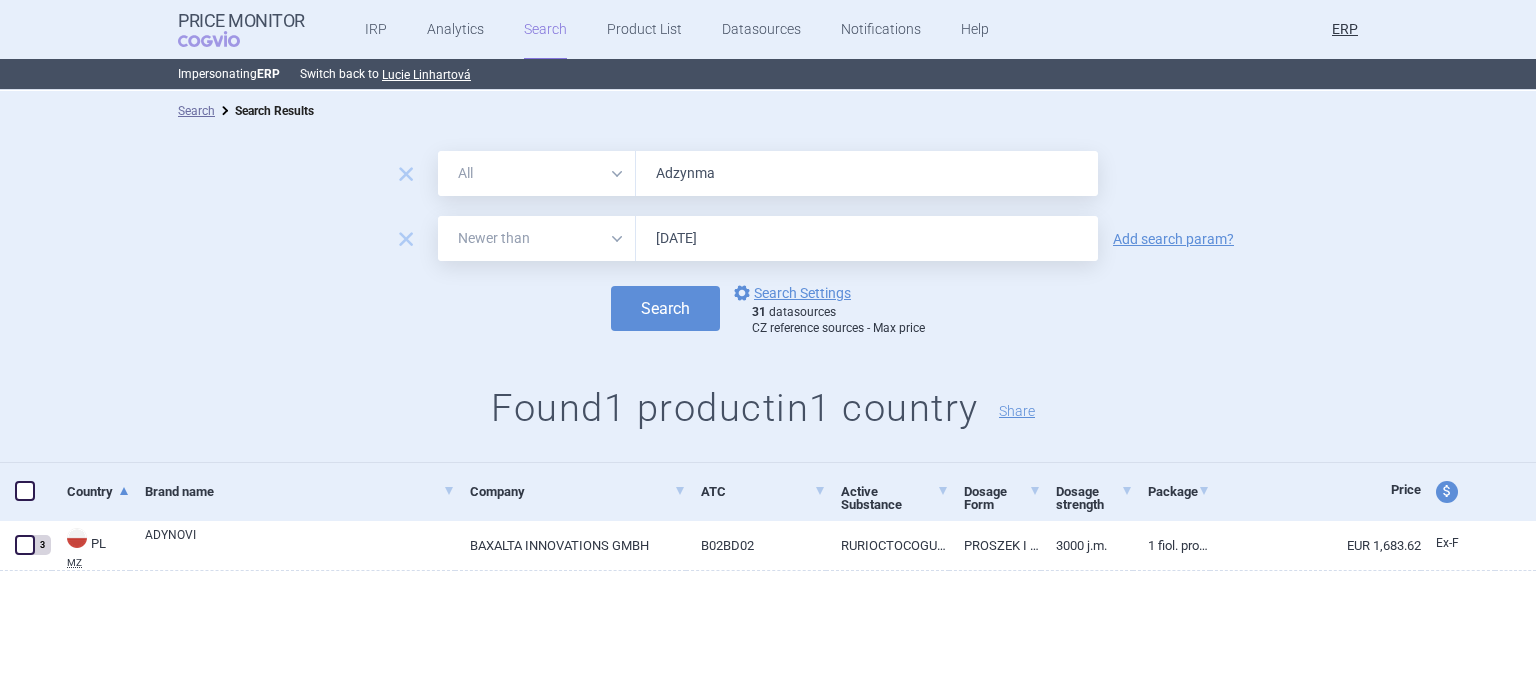 click on "Search" at bounding box center (665, 308) 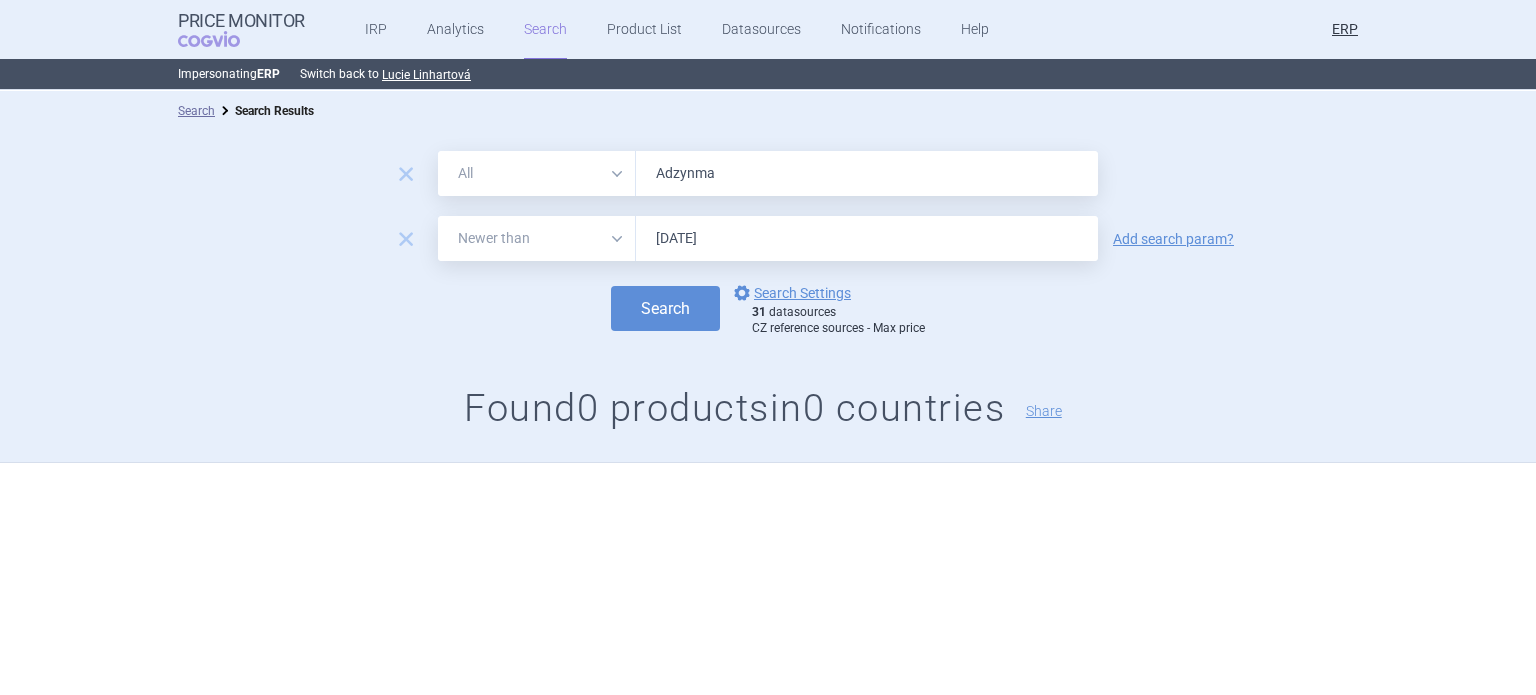 paste on "lunbrig" 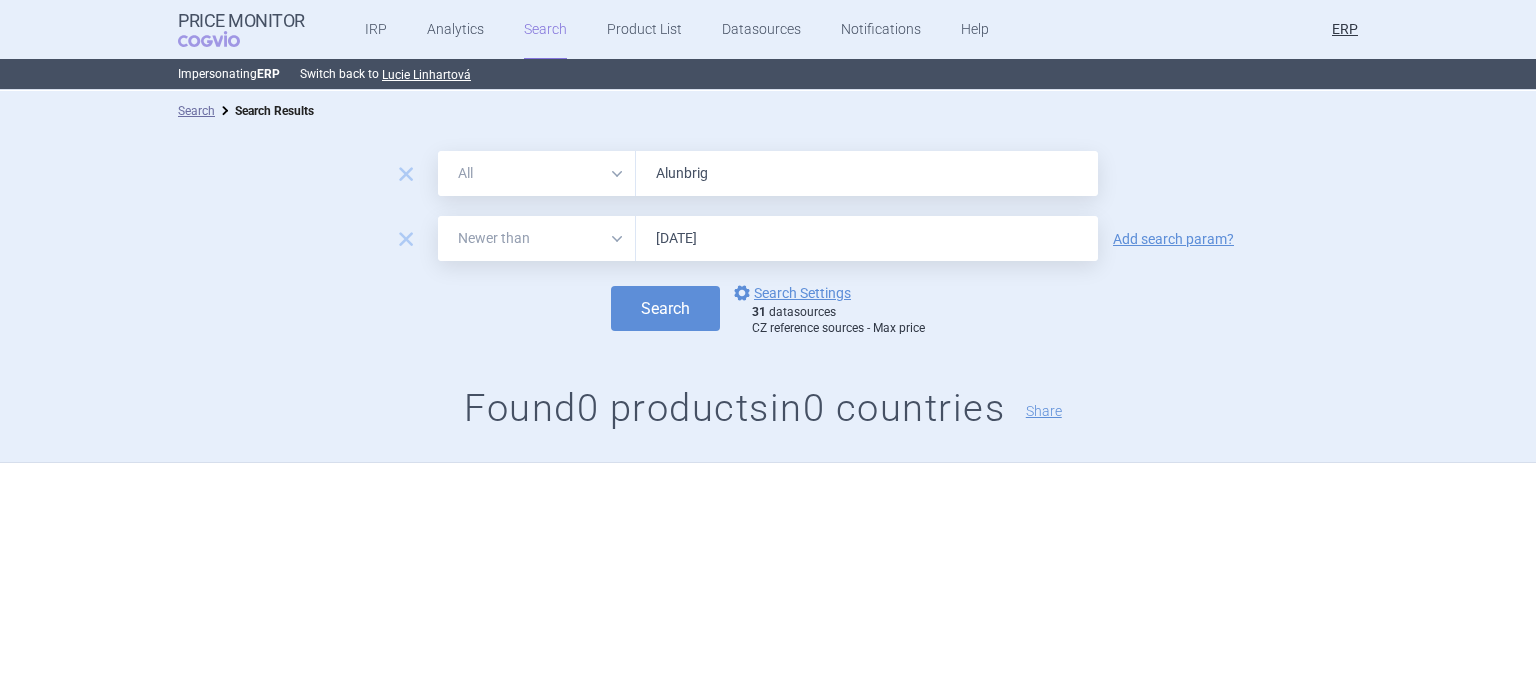 click on "Search" at bounding box center [665, 308] 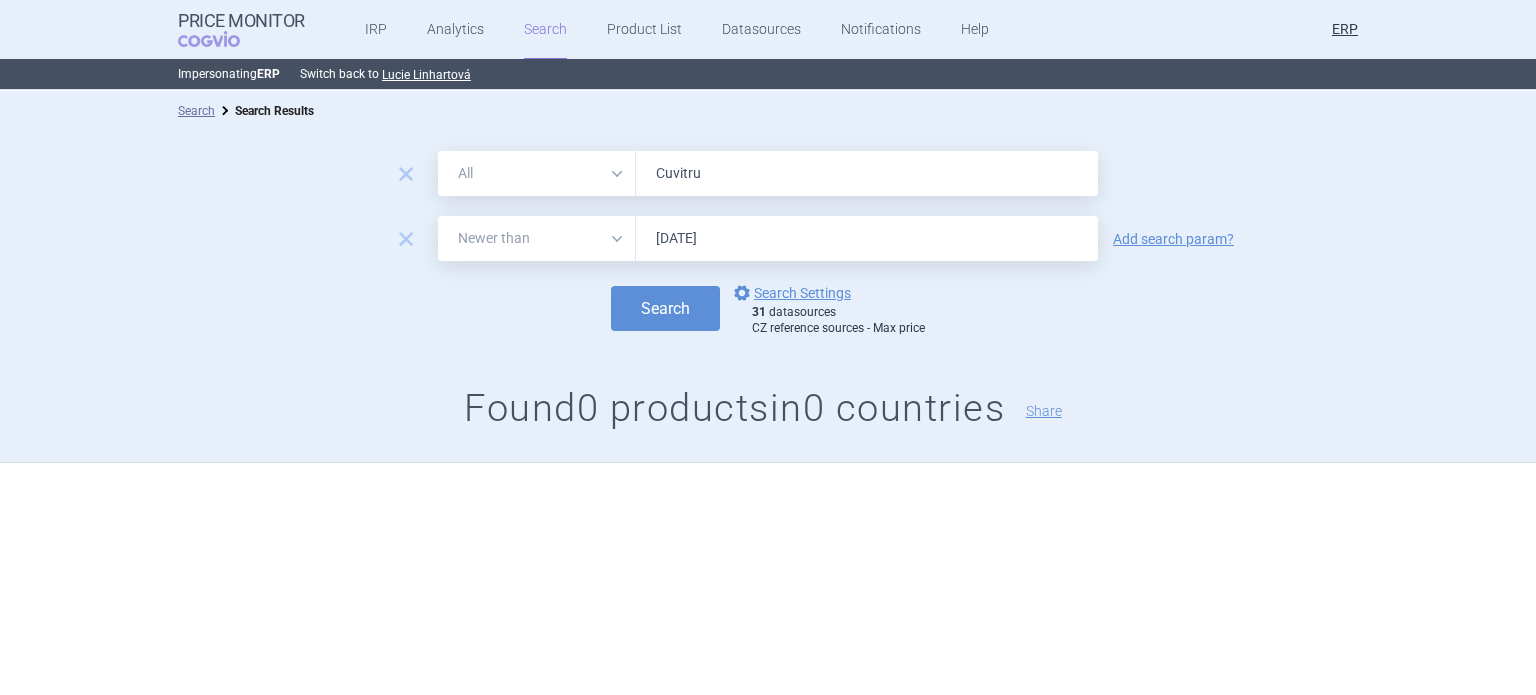 click on "Search" at bounding box center [665, 308] 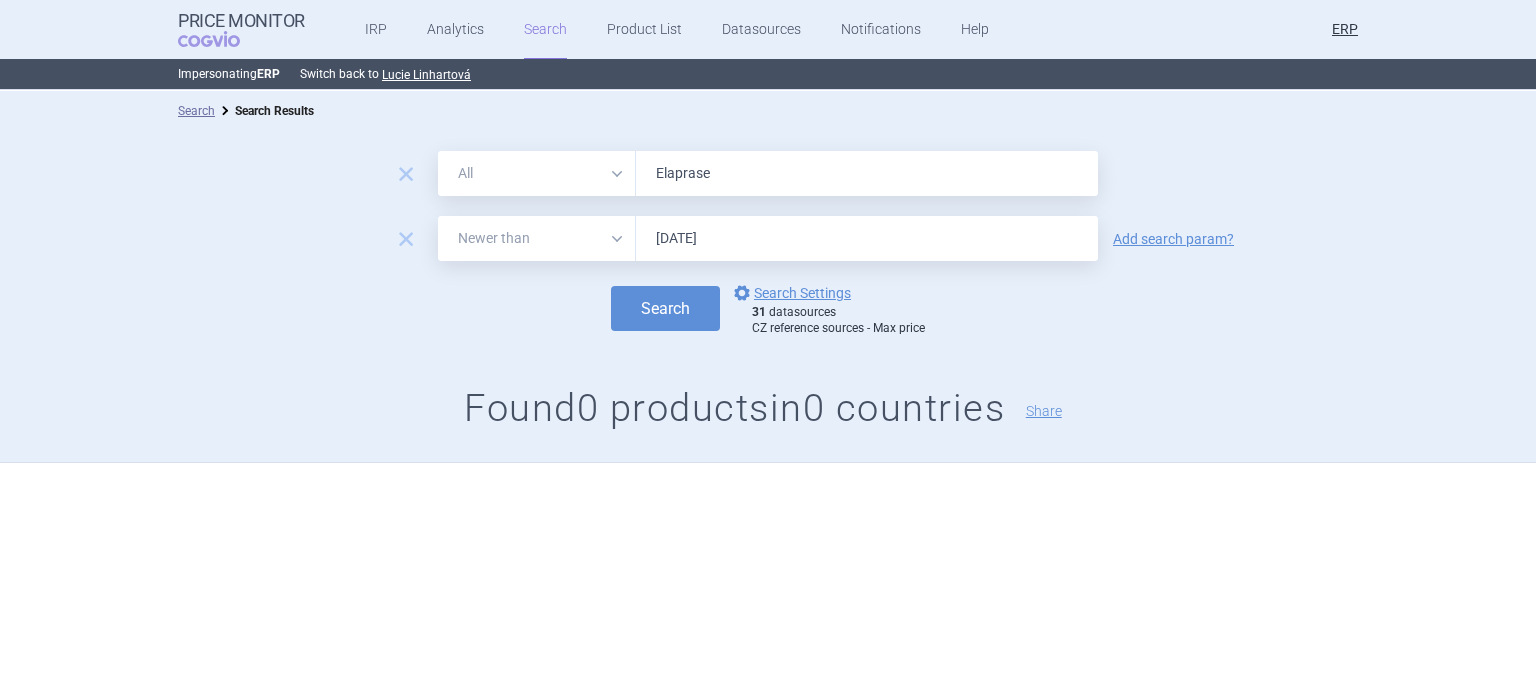 click on "Search" at bounding box center (665, 308) 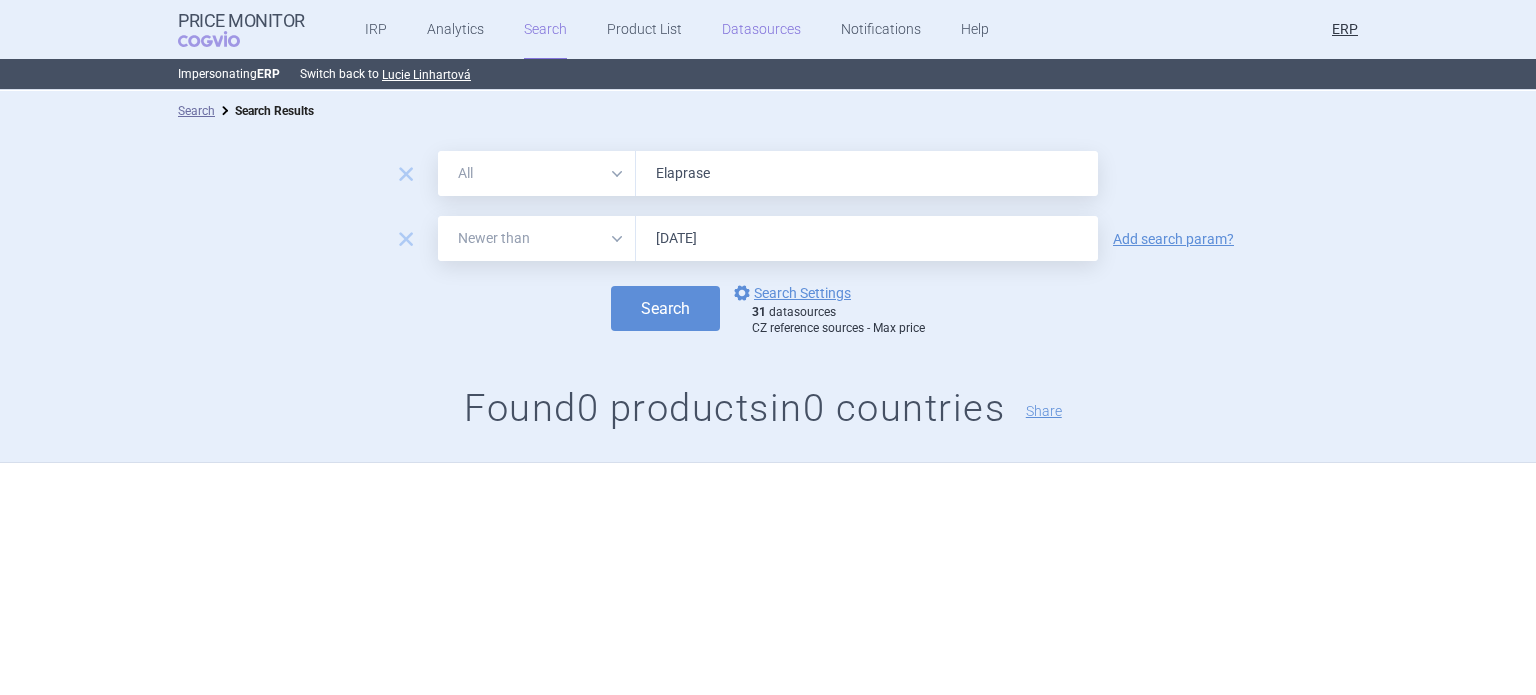 paste on "ntyvio" 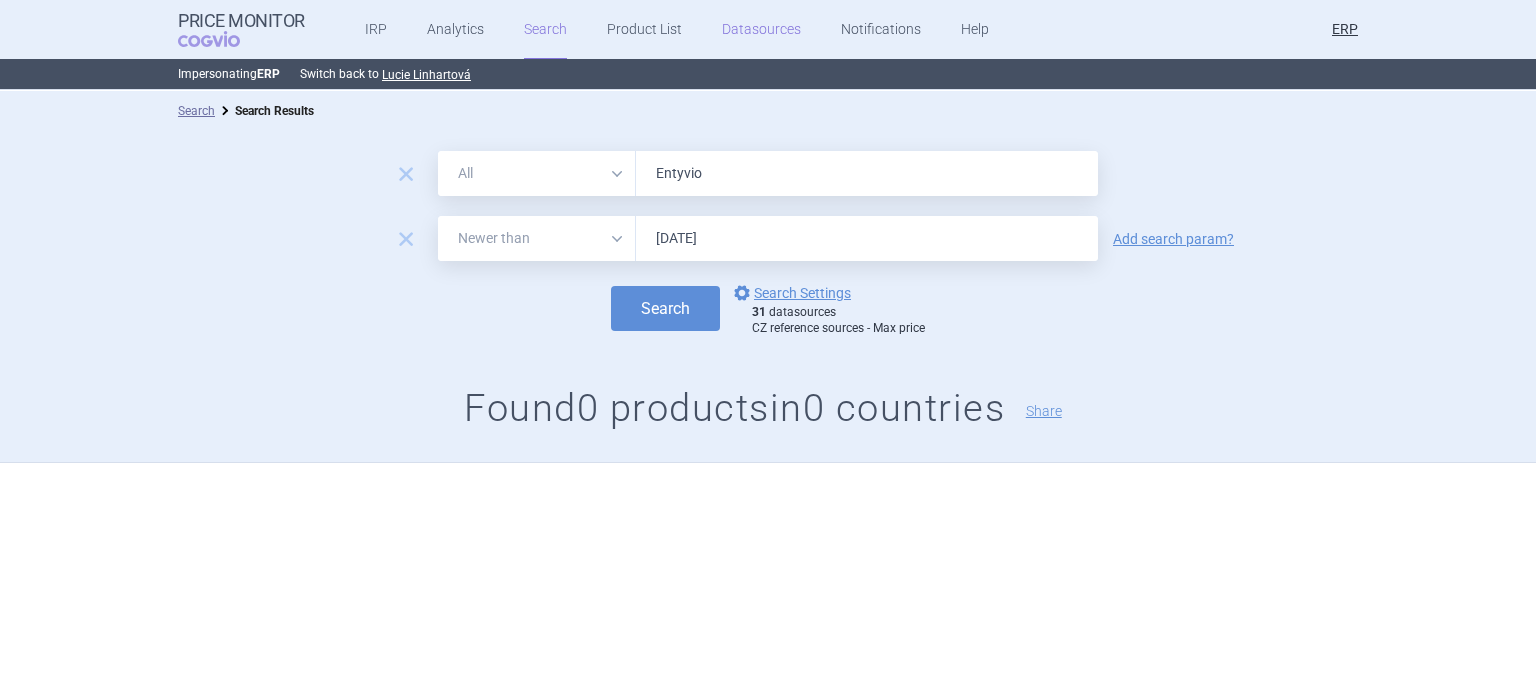 click on "Search" at bounding box center (665, 308) 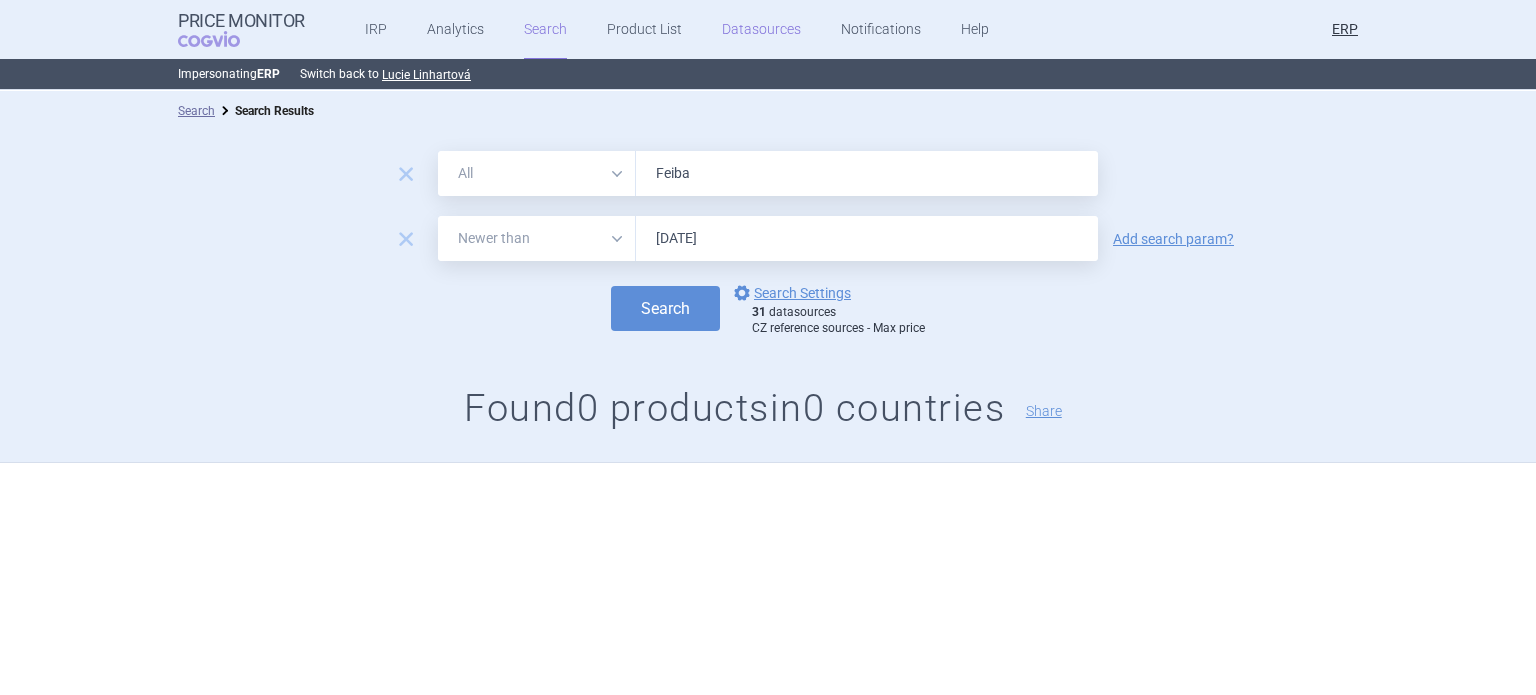 click on "Search" at bounding box center (665, 308) 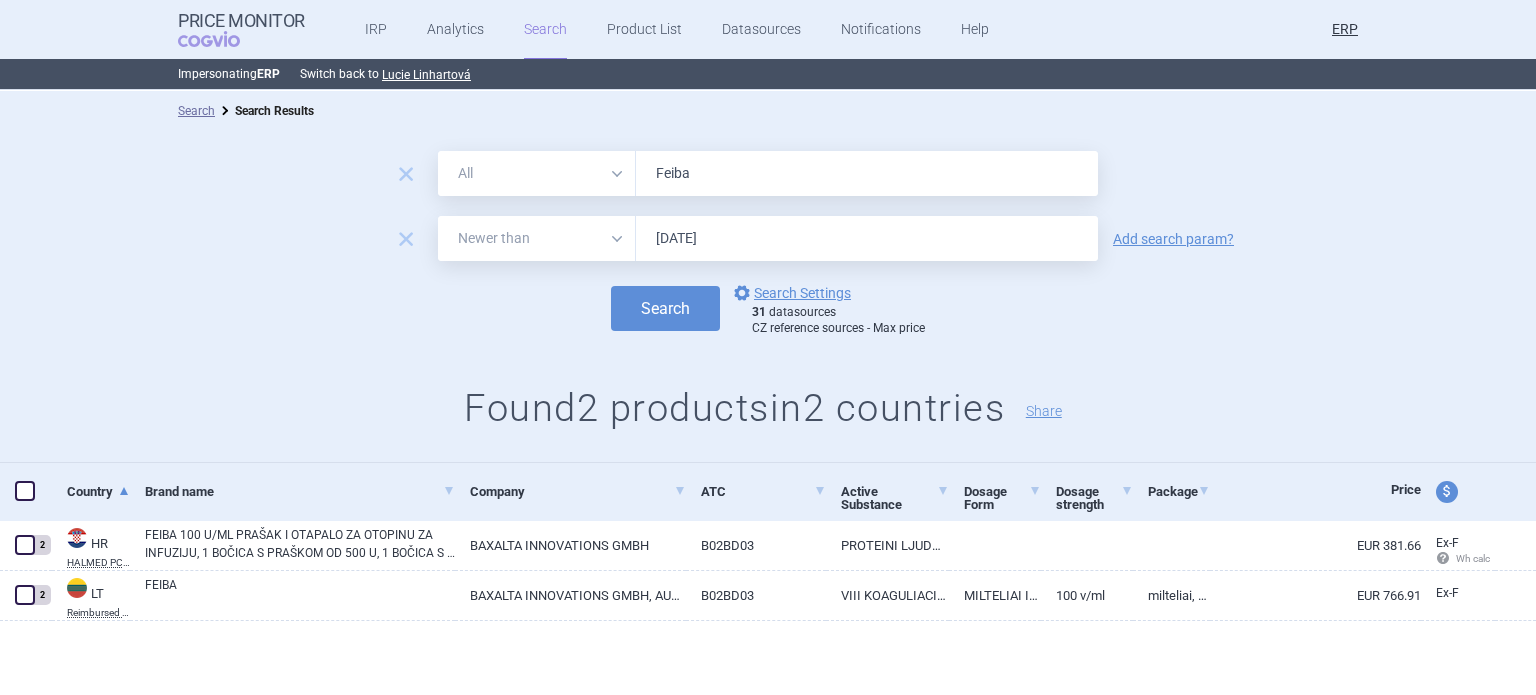 paste on "ruzaql" 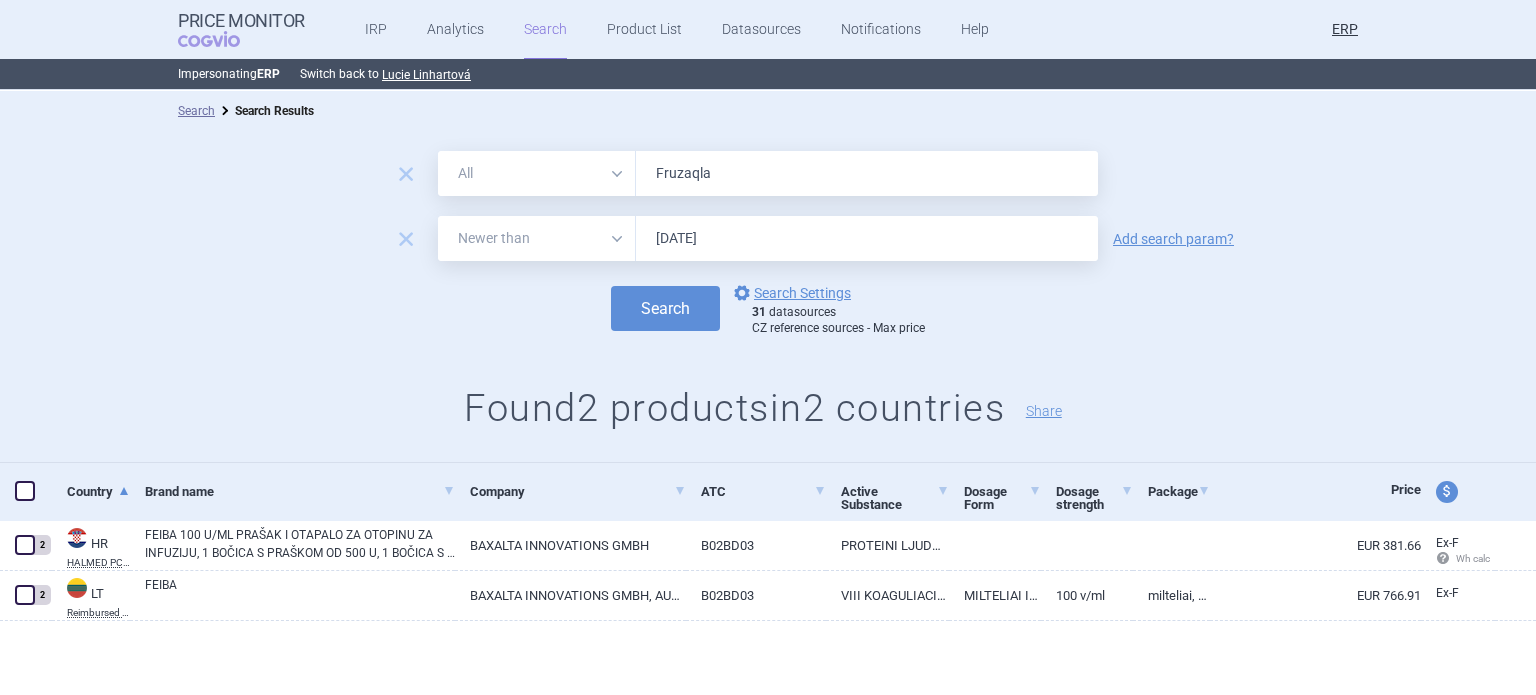 click on "Search" at bounding box center [665, 308] 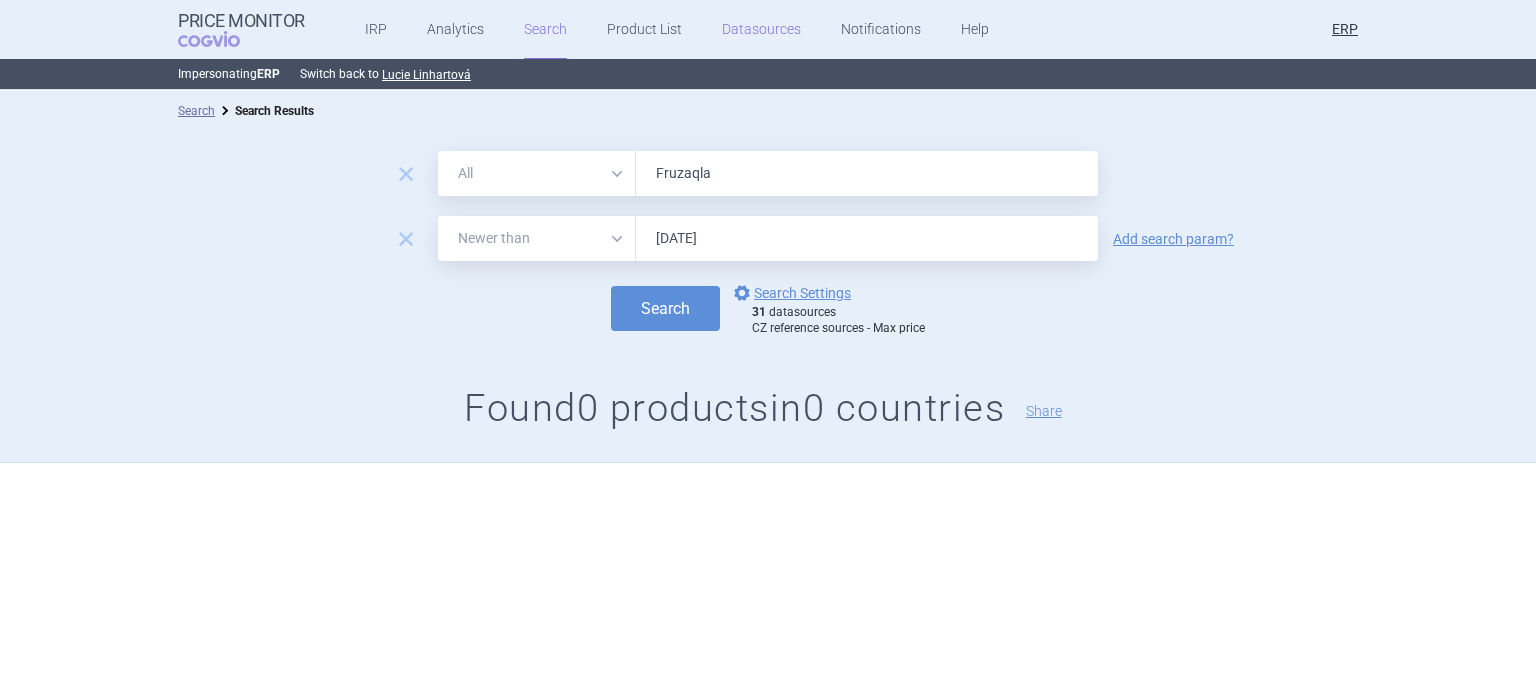 paste on "Hyqvi" 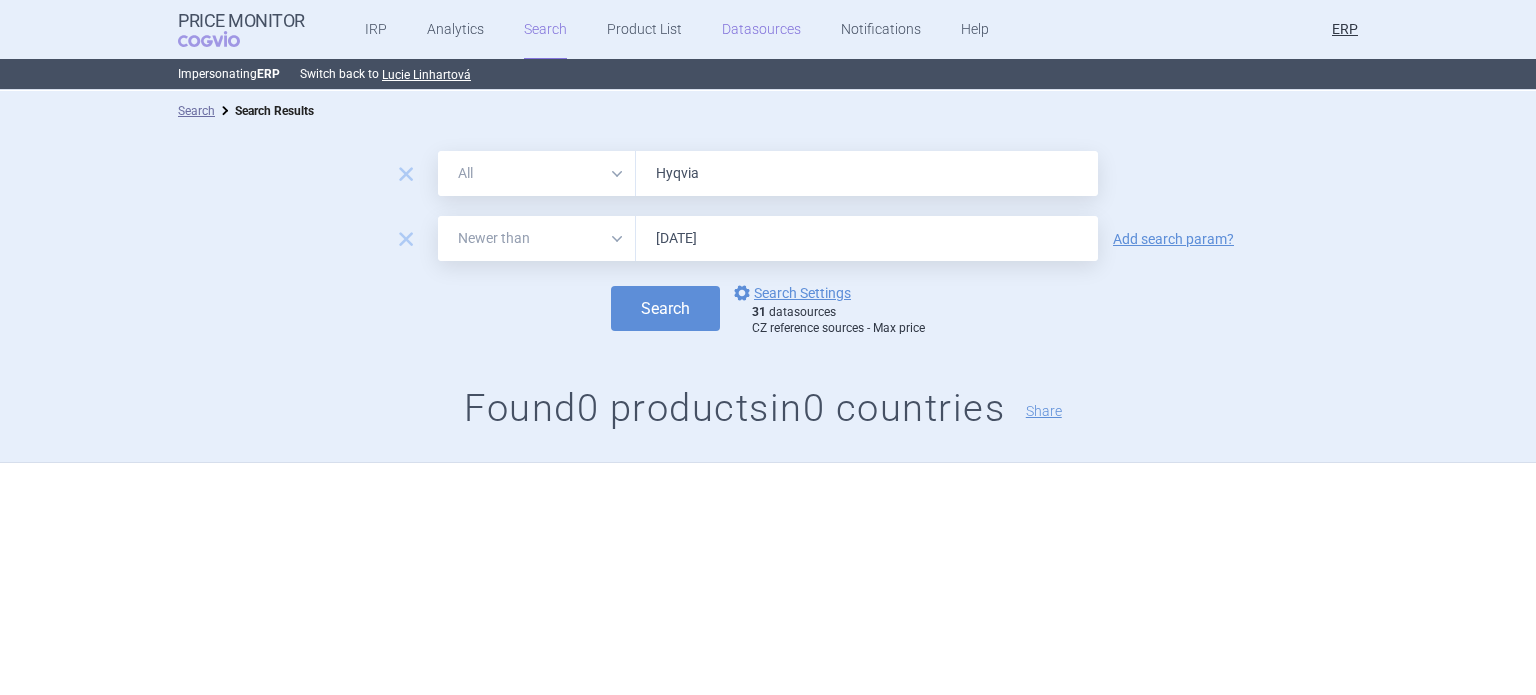 click on "Search" at bounding box center [665, 308] 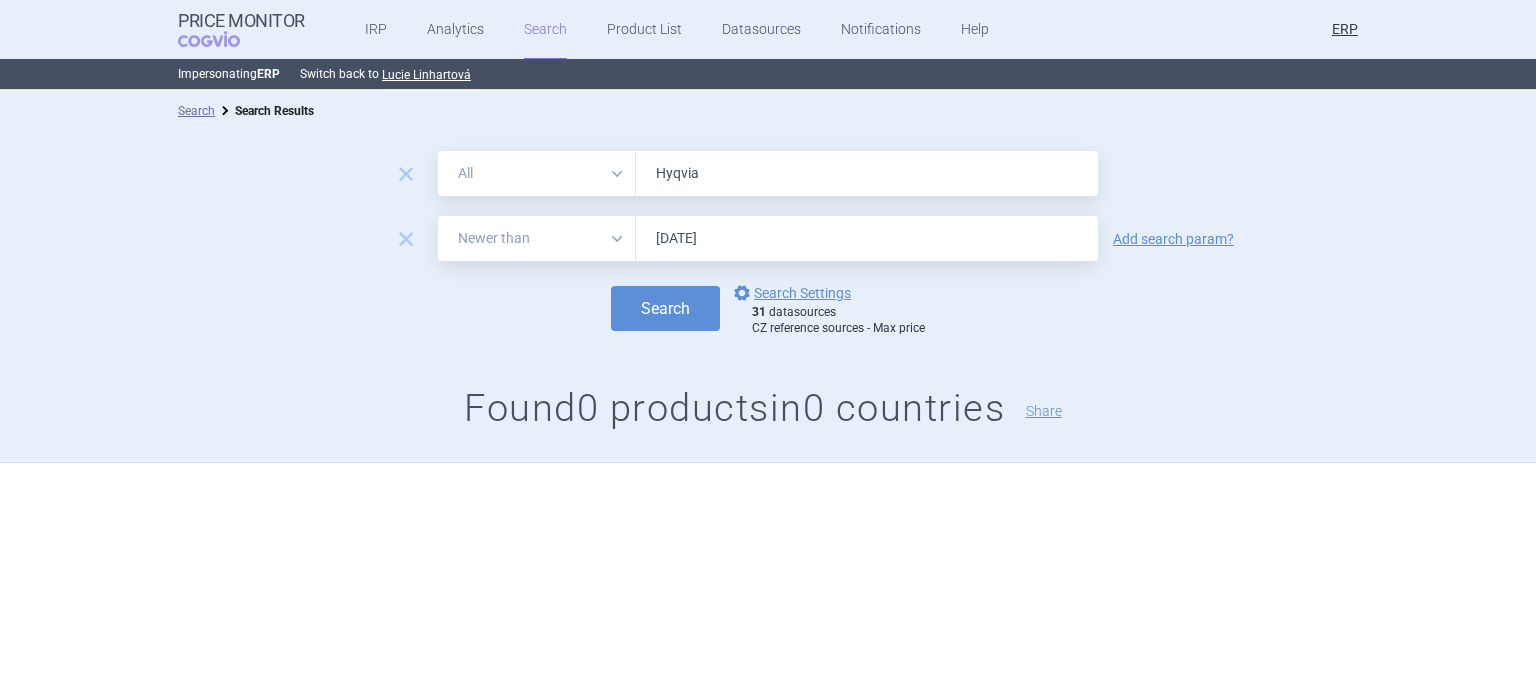 paste on "Kiovig" 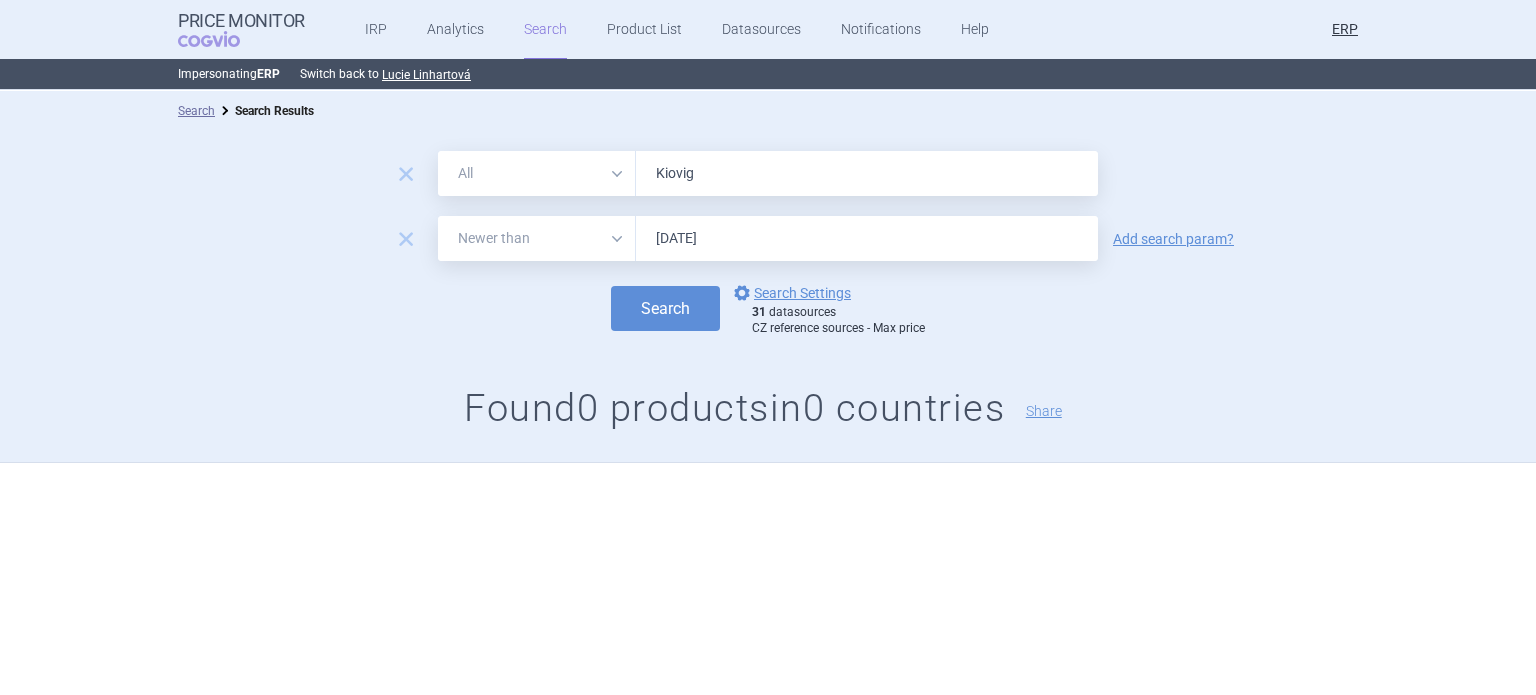 click on "Search" at bounding box center (665, 308) 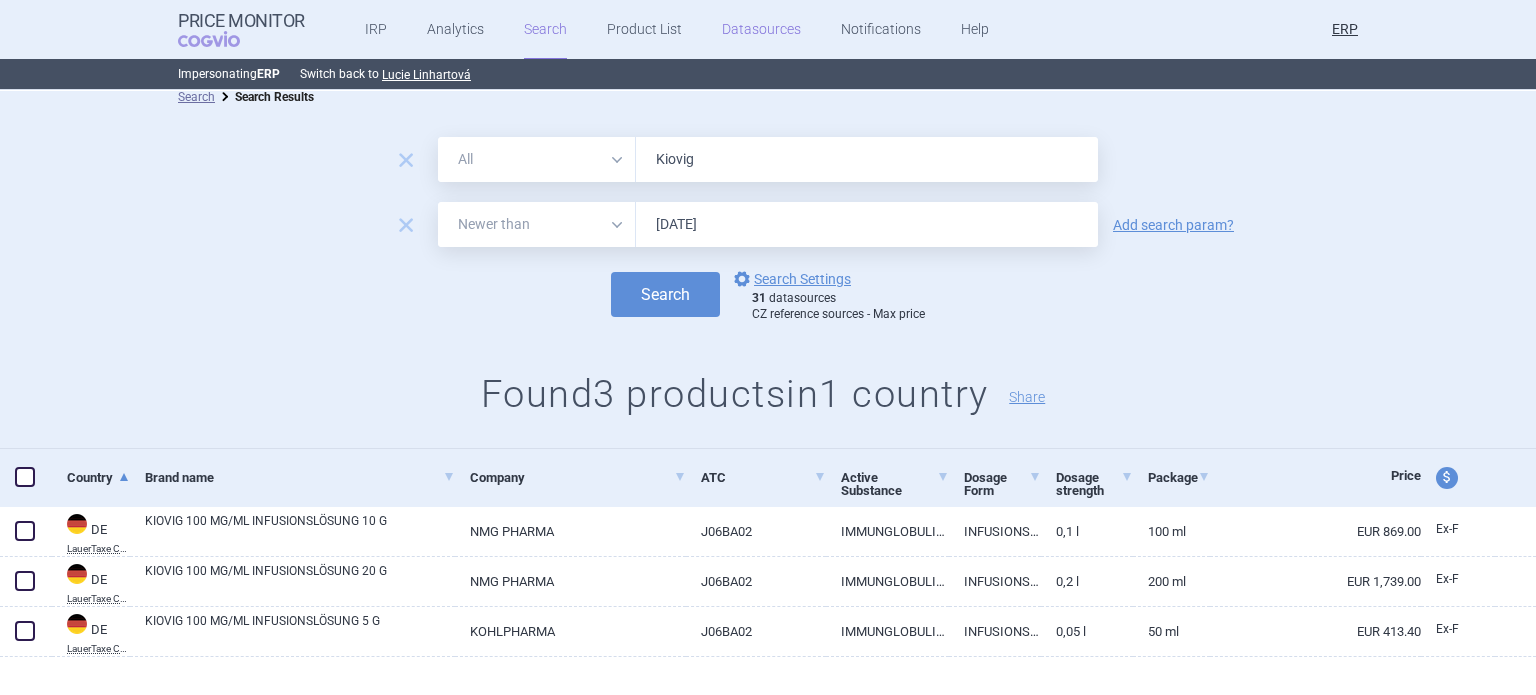 scroll, scrollTop: 0, scrollLeft: 0, axis: both 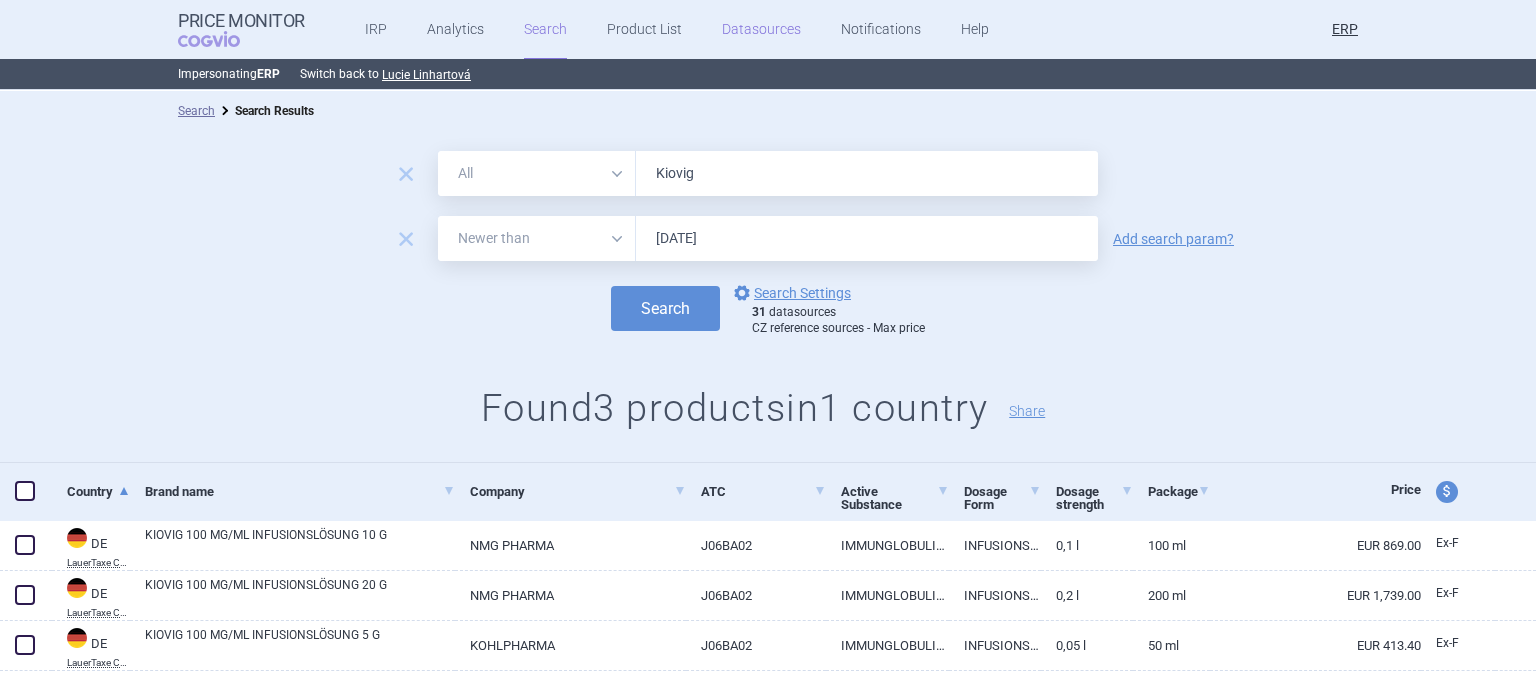paste on "Livtencity" 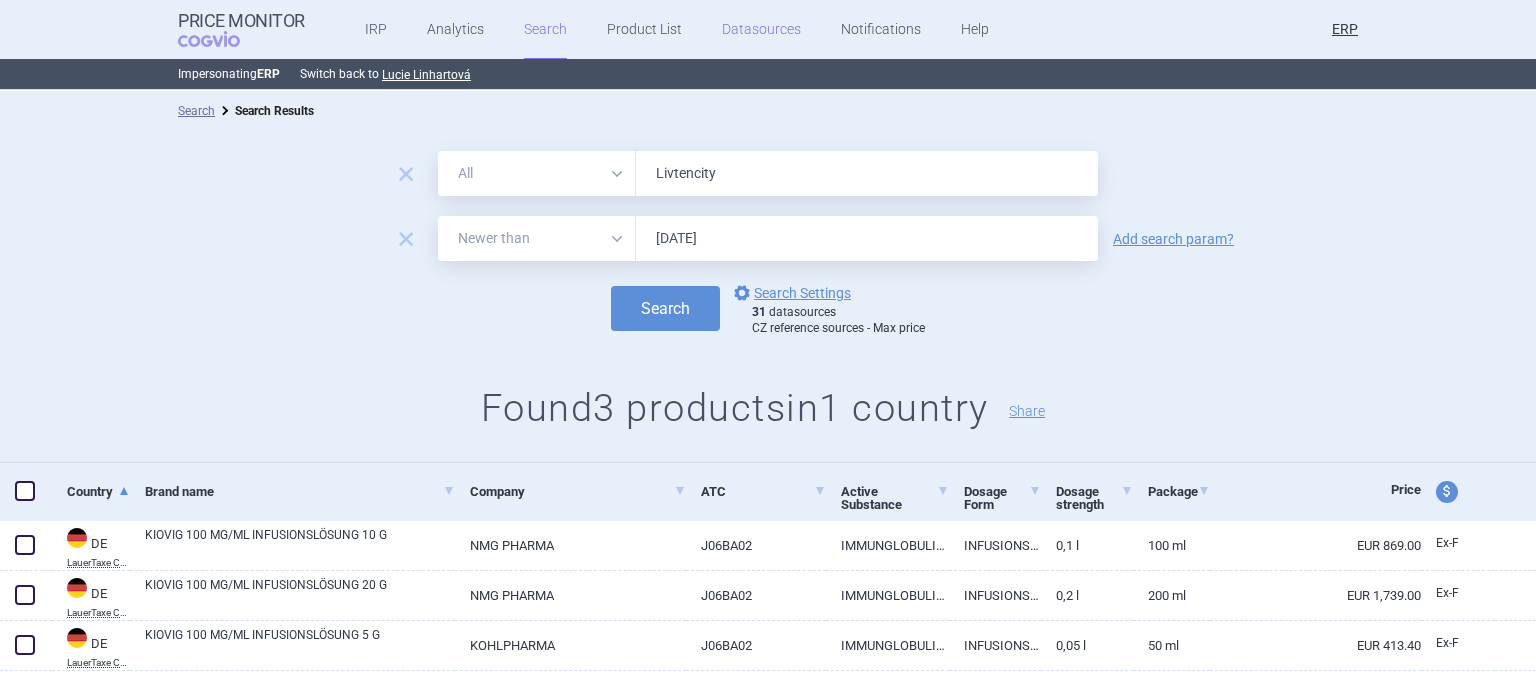 click on "Search" at bounding box center [665, 308] 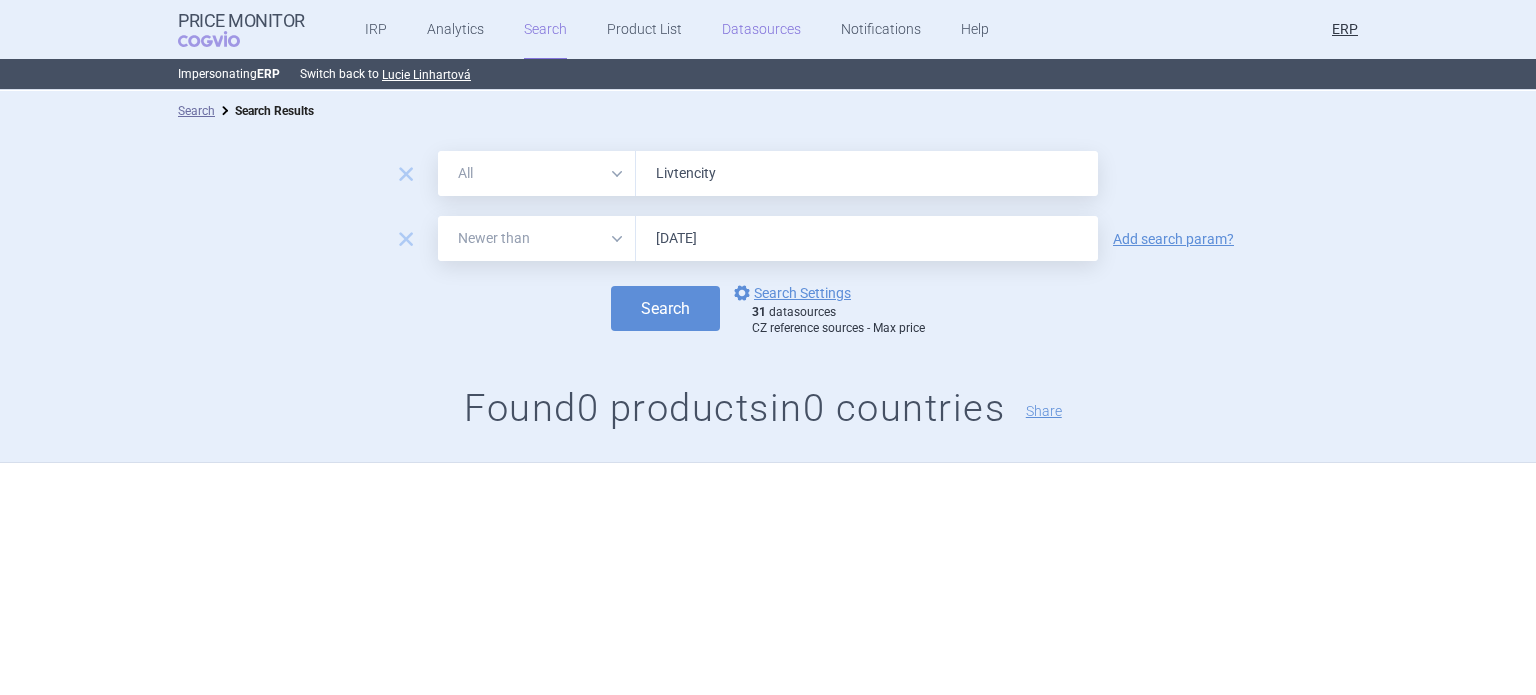 paste on "Ninlaro" 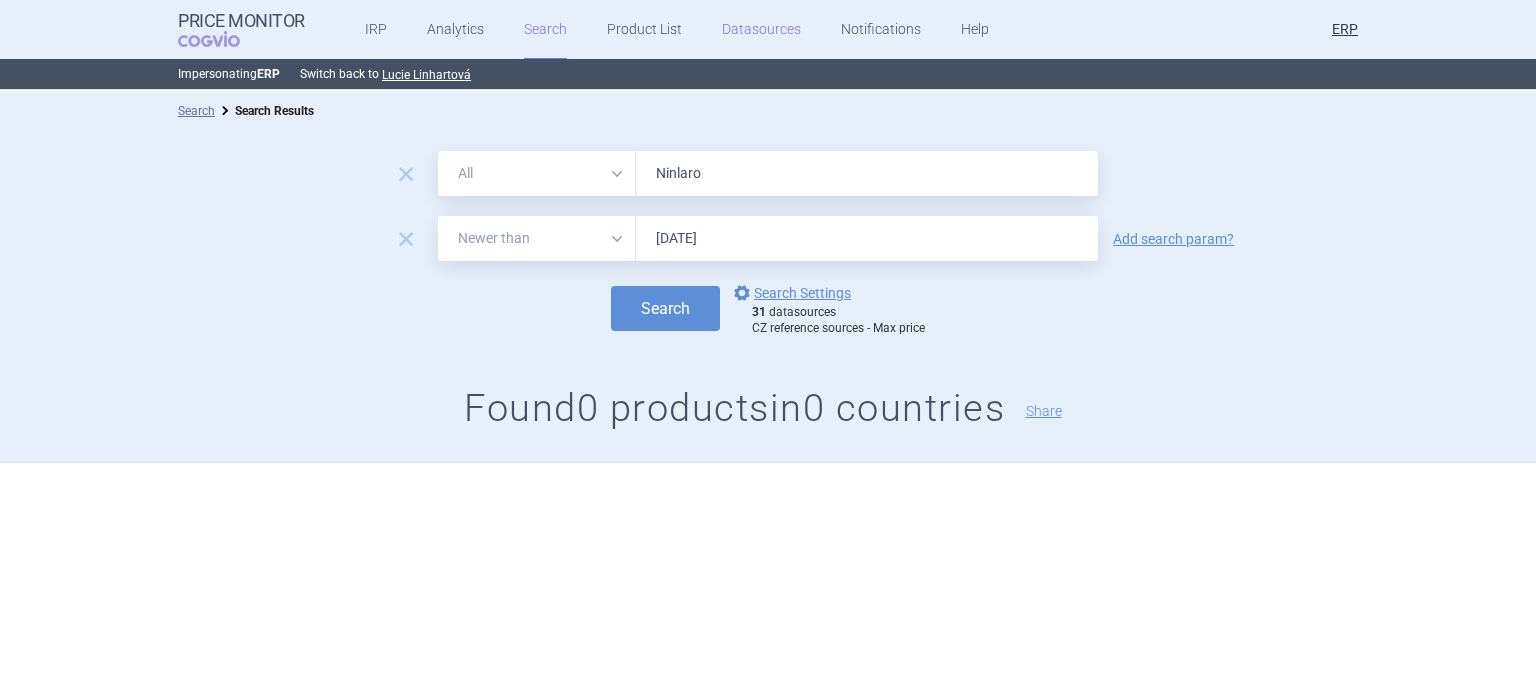 click on "Search" at bounding box center [665, 308] 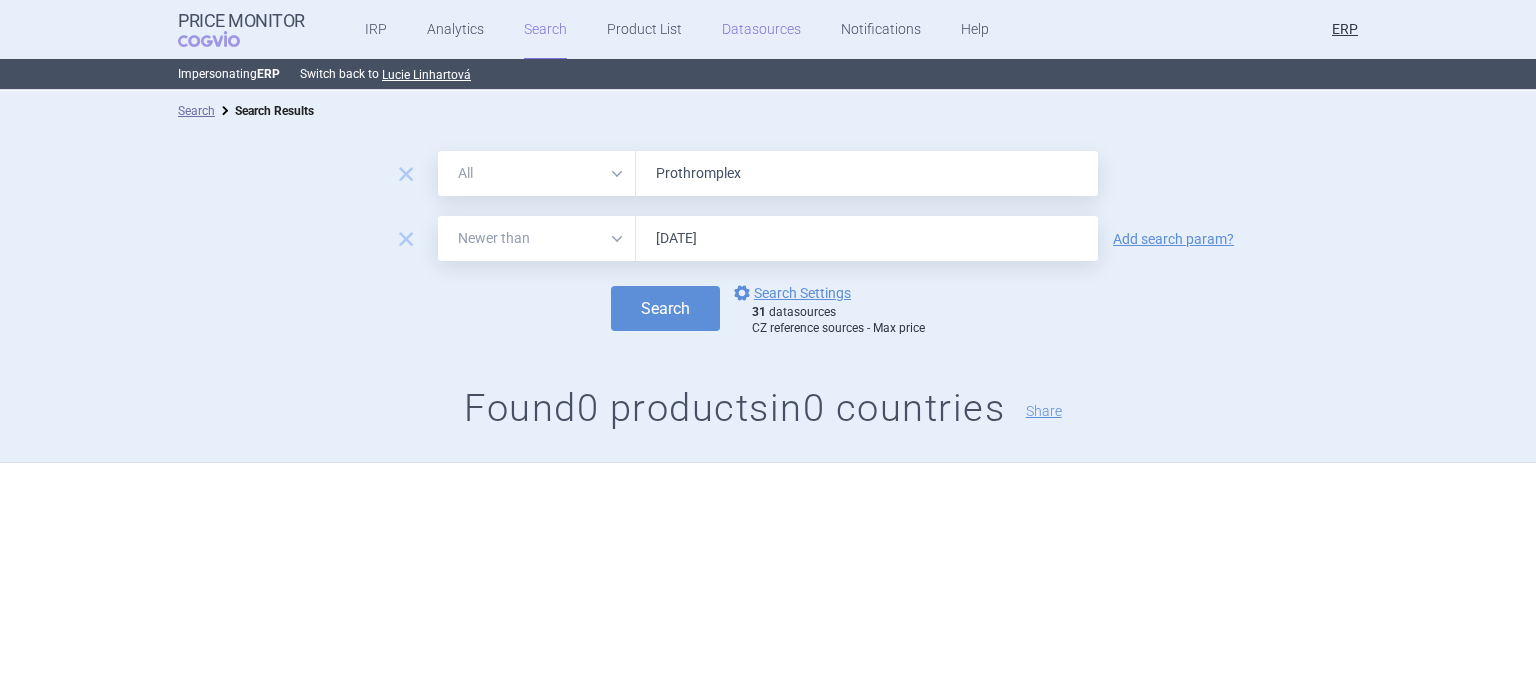 click on "Search" at bounding box center (665, 308) 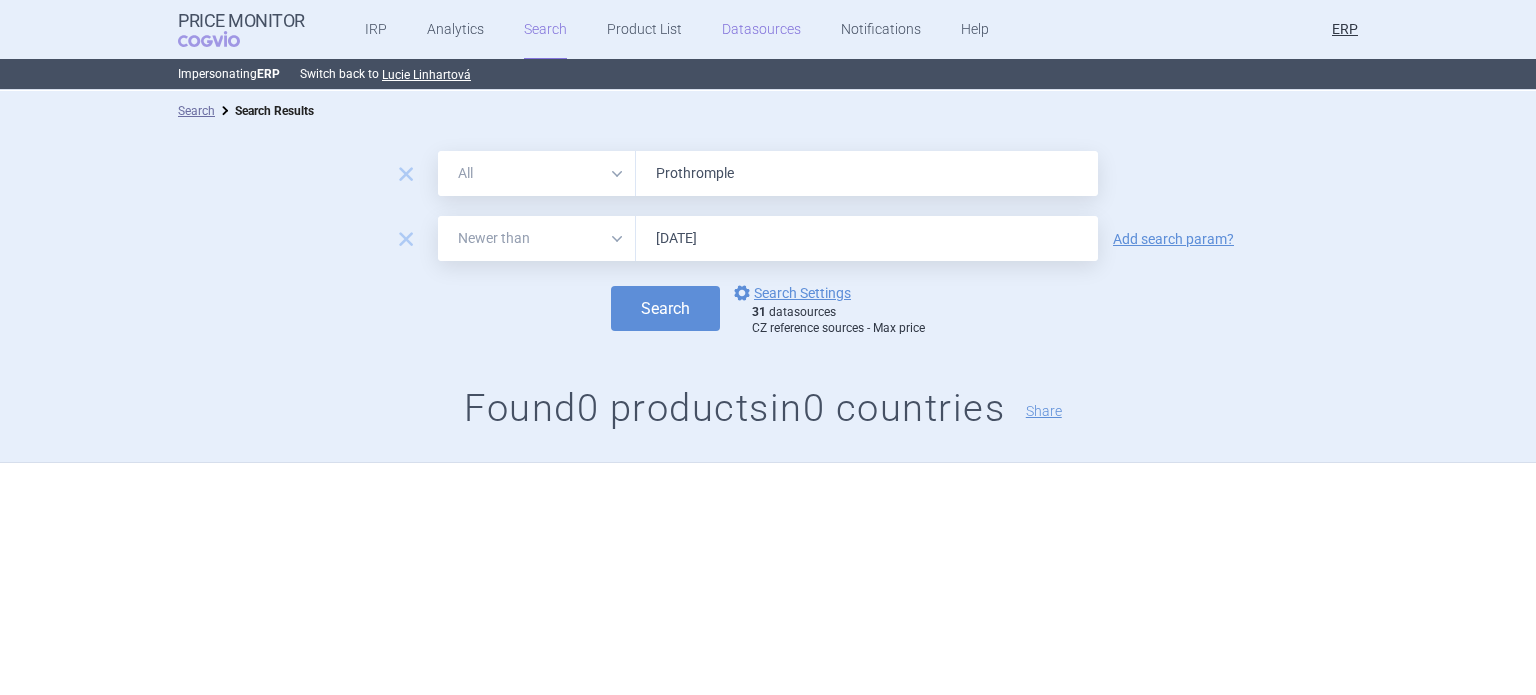 click on "Search" at bounding box center (665, 308) 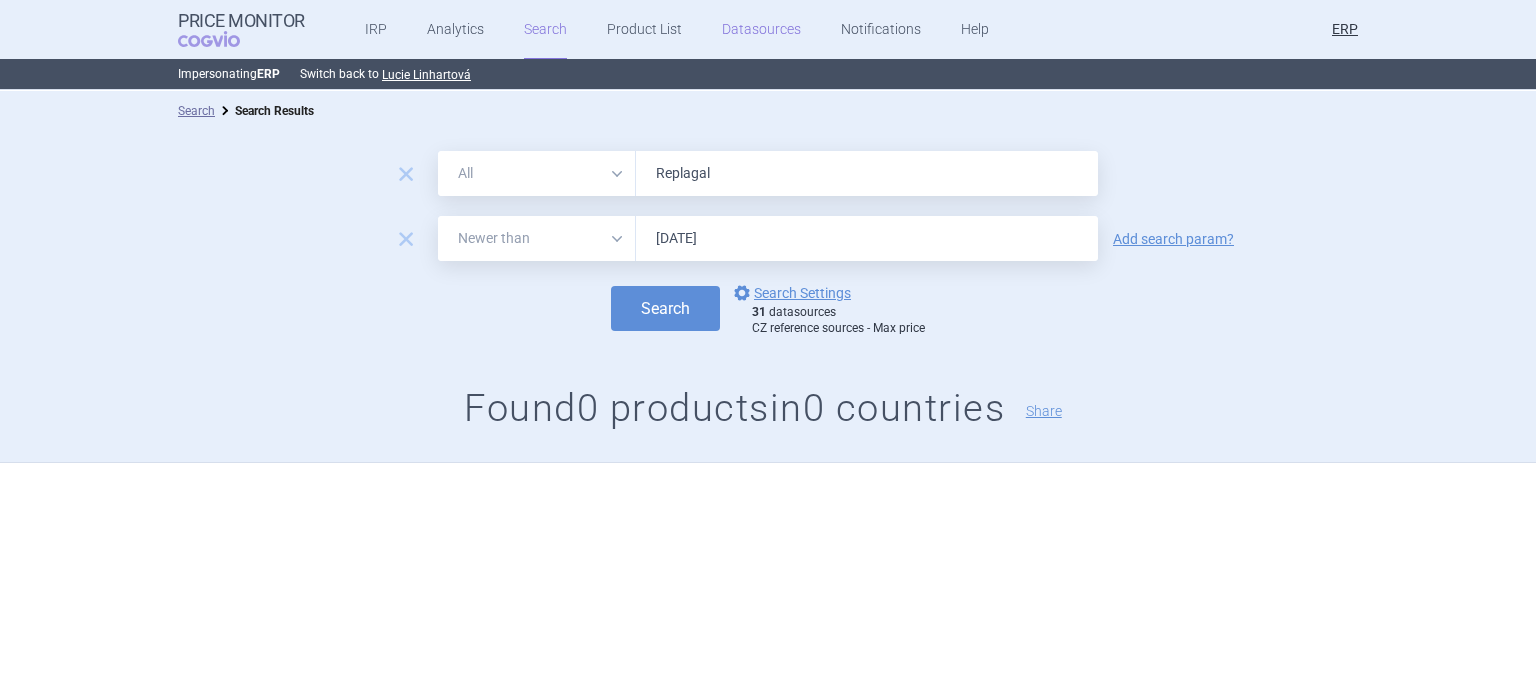 click on "Search" at bounding box center [665, 308] 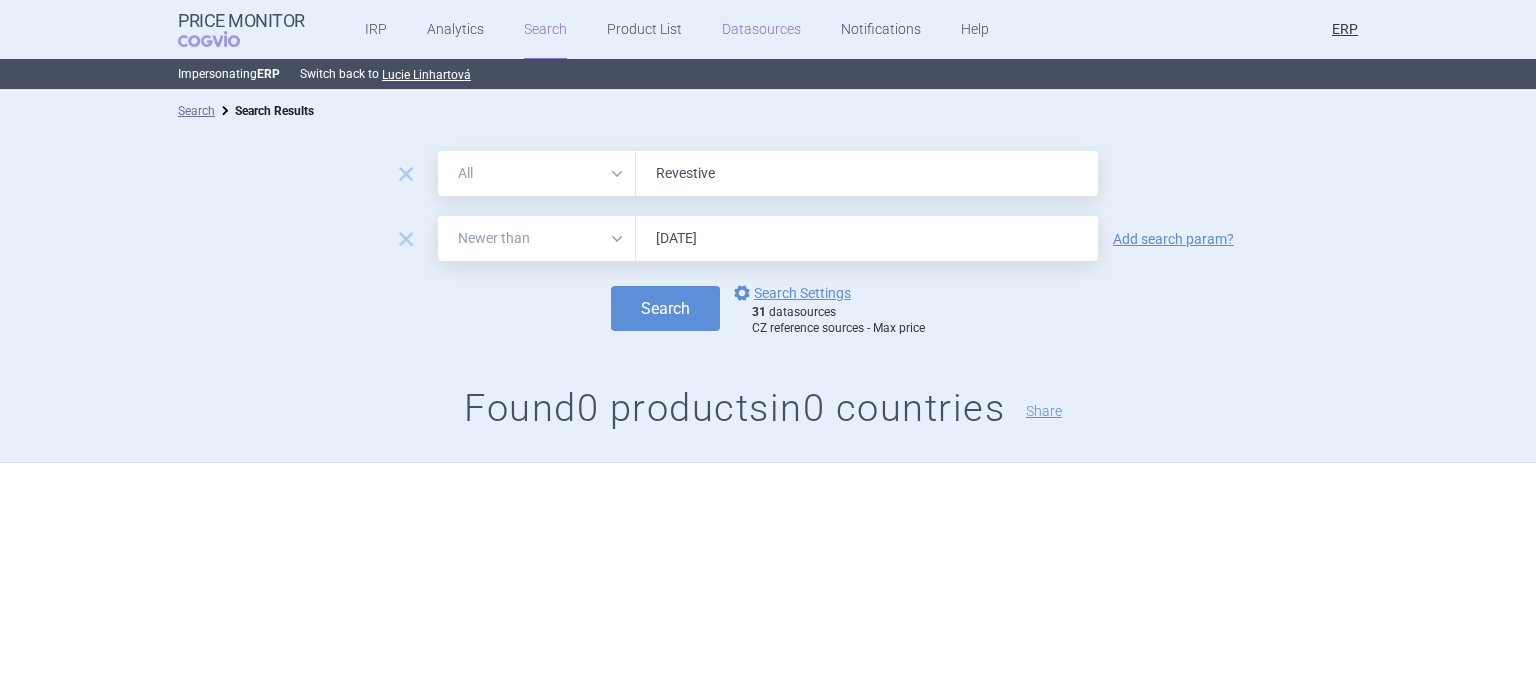 click on "Search" at bounding box center (665, 308) 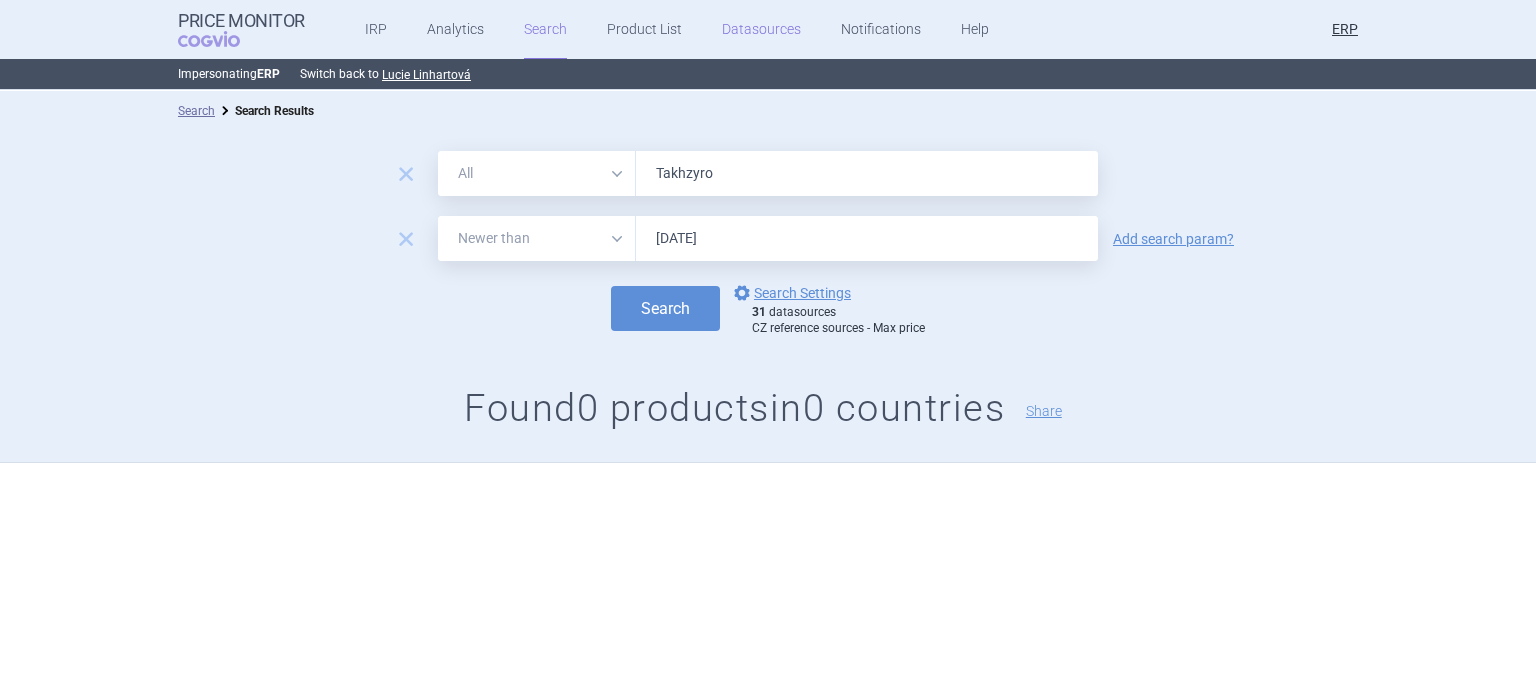 type on "Takhzyro" 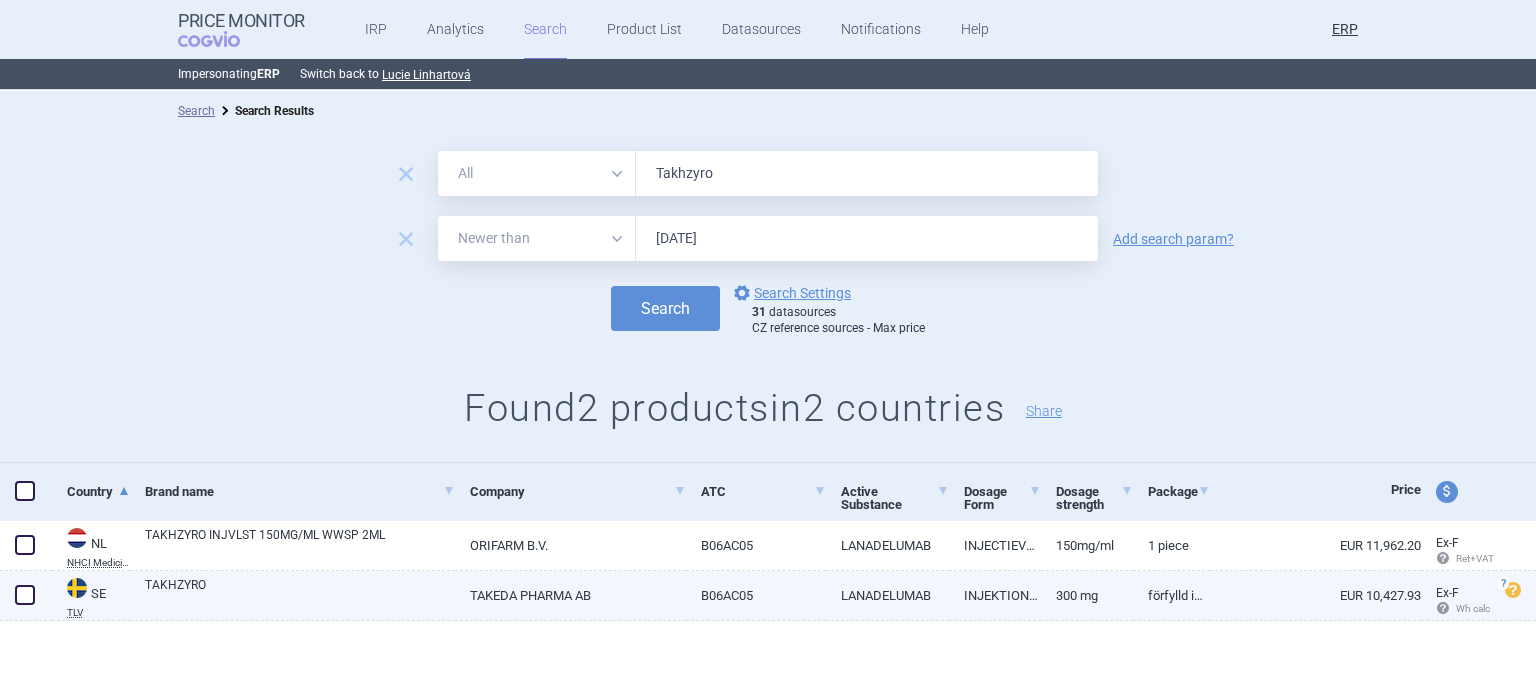 click on "TAKHZYRO" at bounding box center [300, 594] 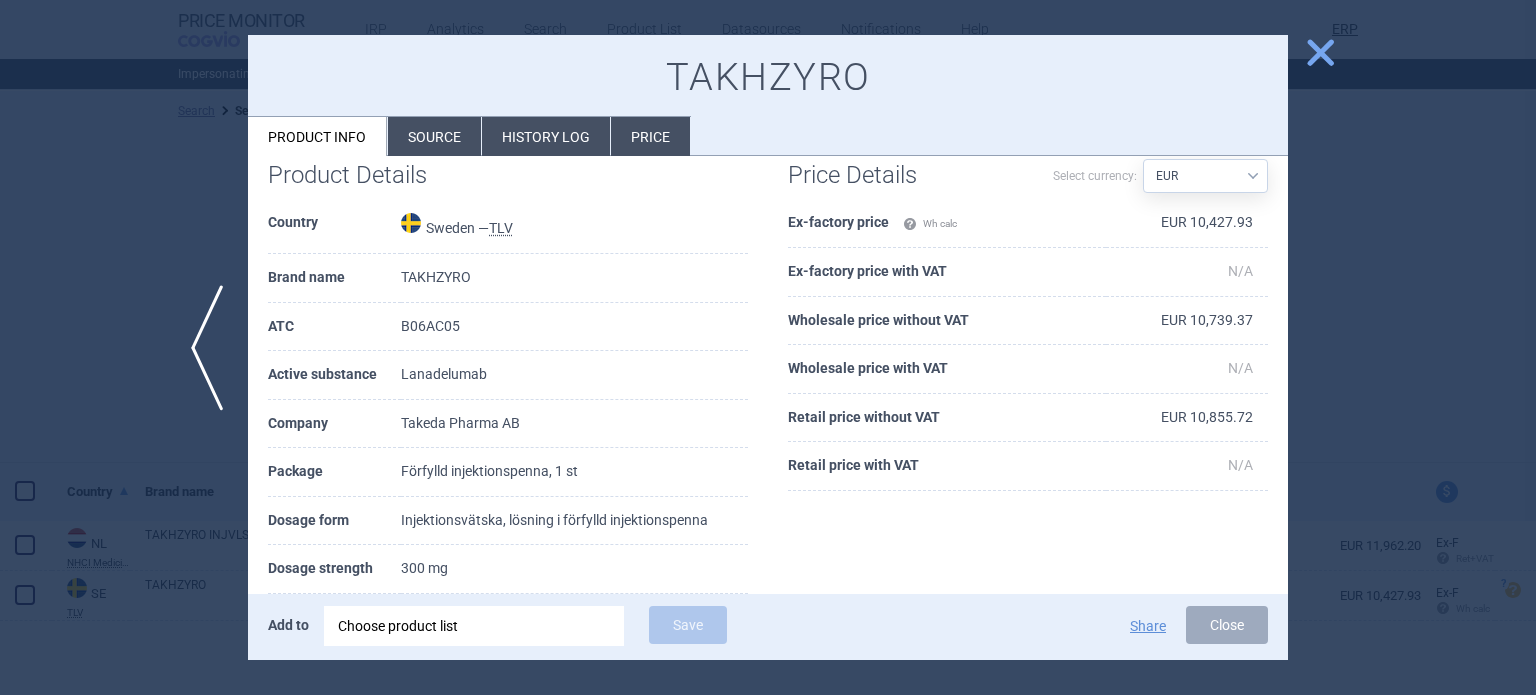 scroll, scrollTop: 200, scrollLeft: 0, axis: vertical 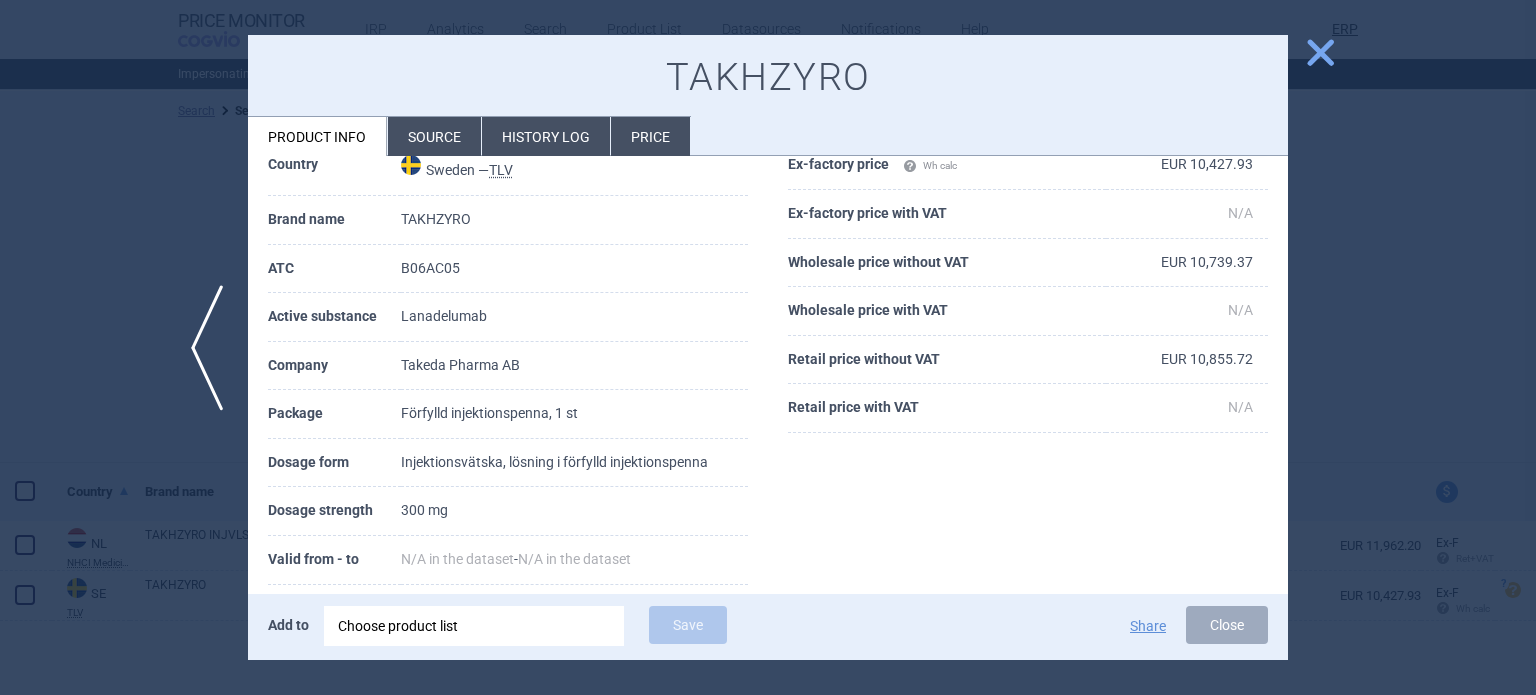 click at bounding box center (768, 347) 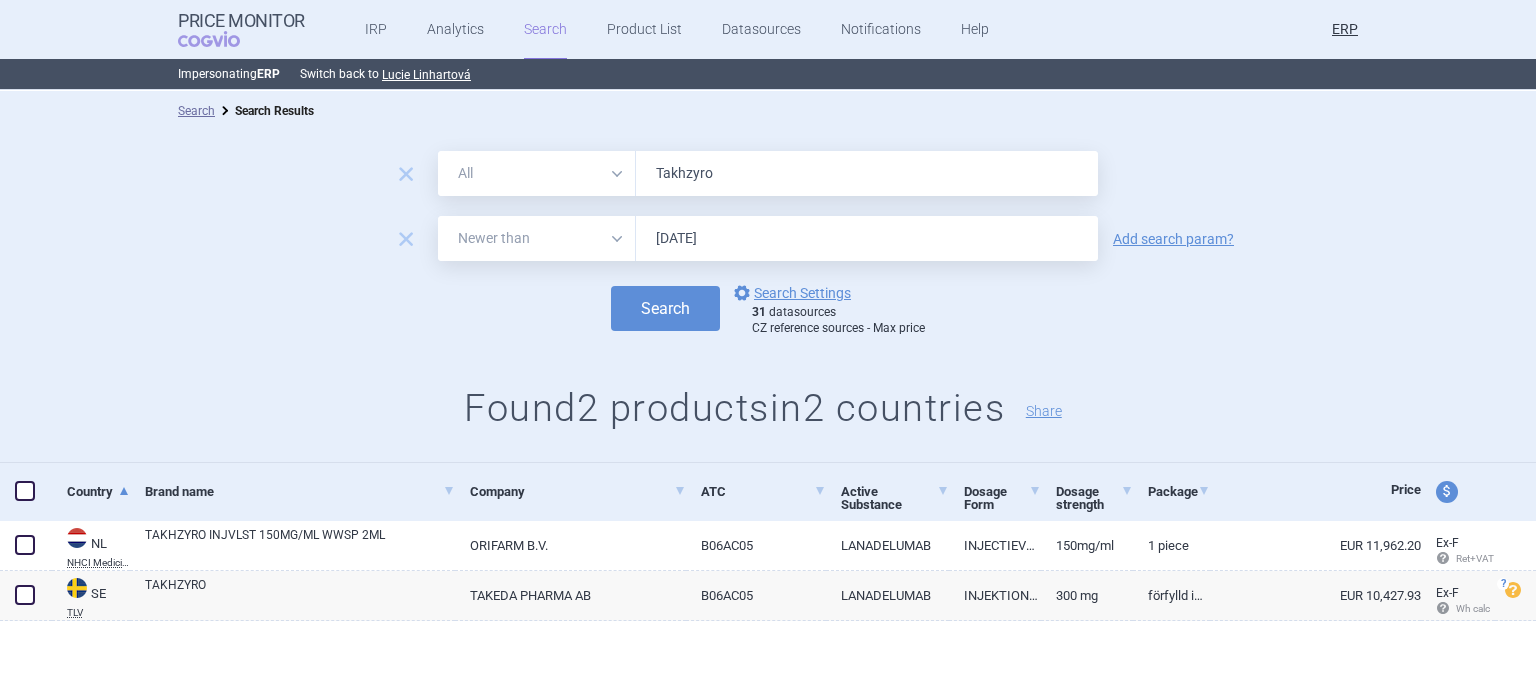drag, startPoint x: 763, startPoint y: 172, endPoint x: 444, endPoint y: 114, distance: 324.22986 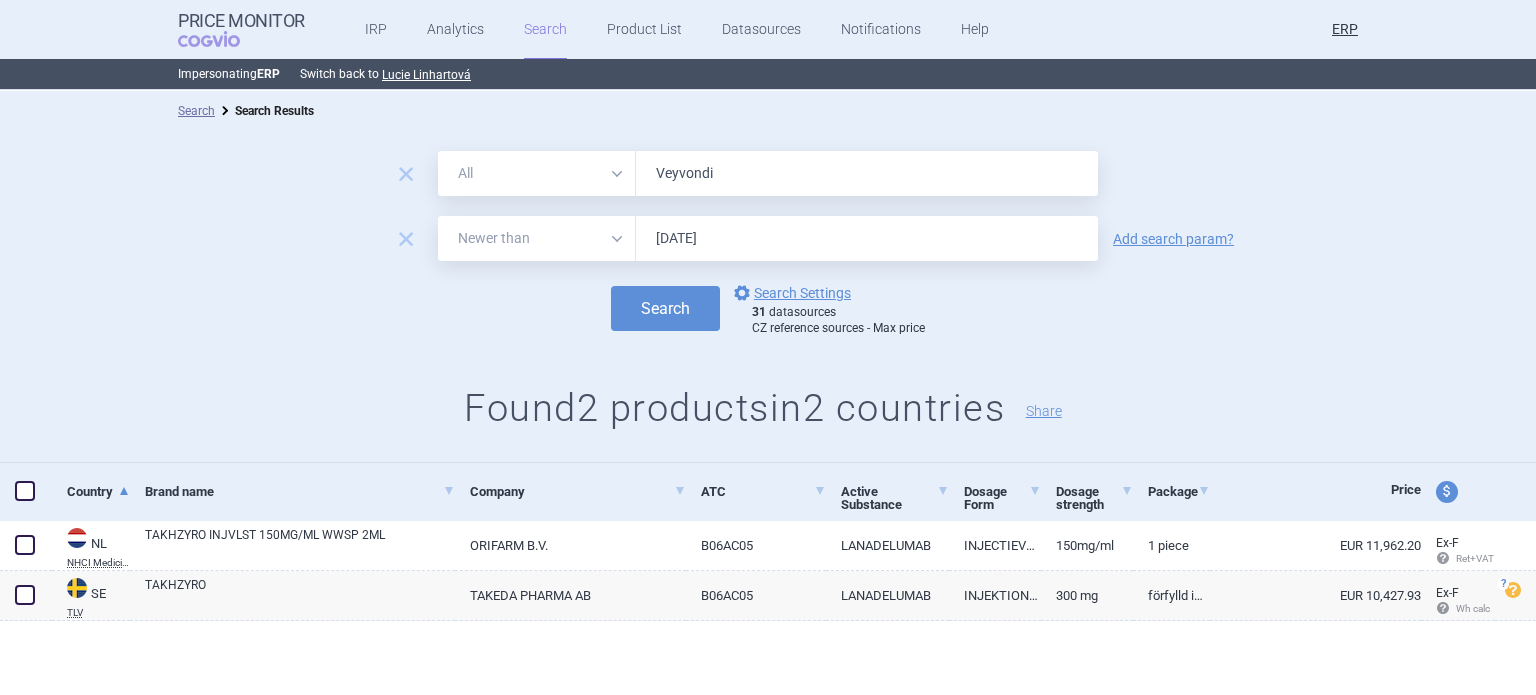 click on "Search" at bounding box center (665, 308) 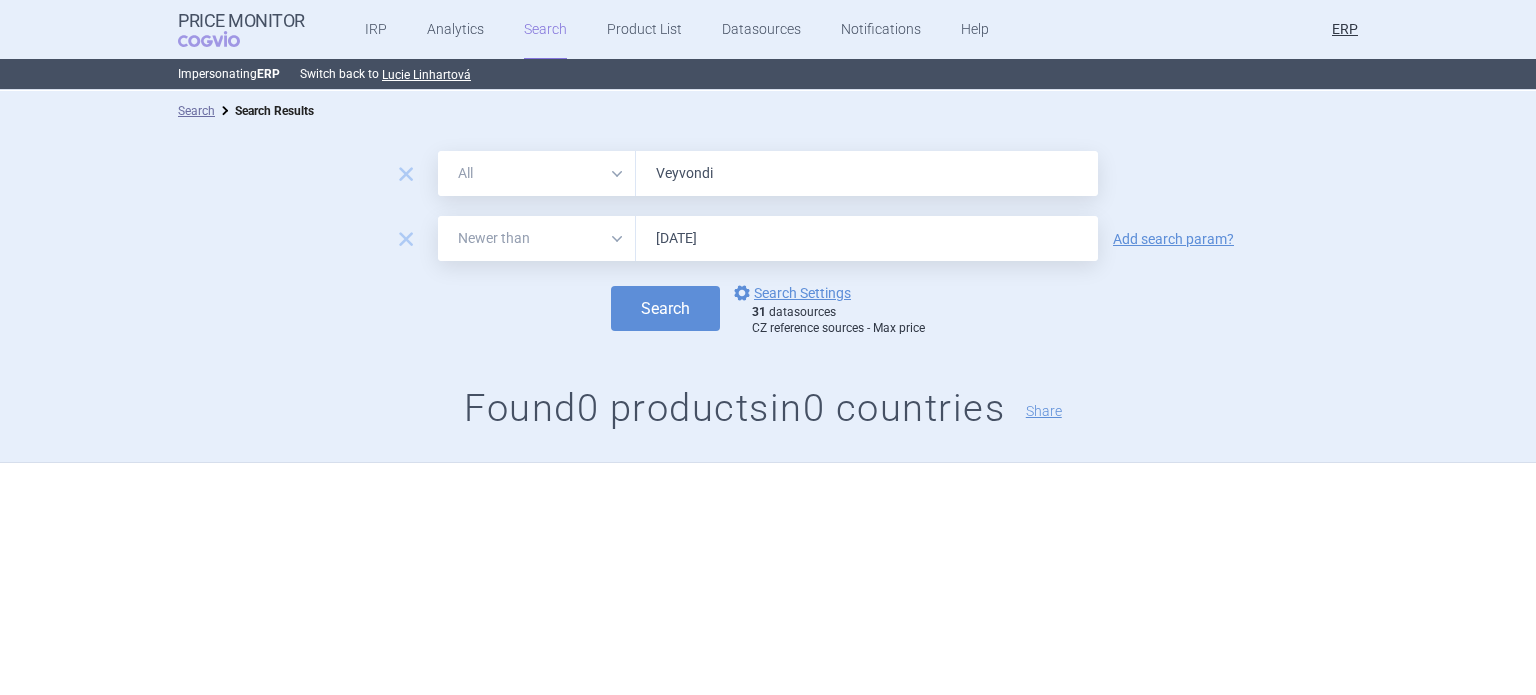 paste on "ipdomet" 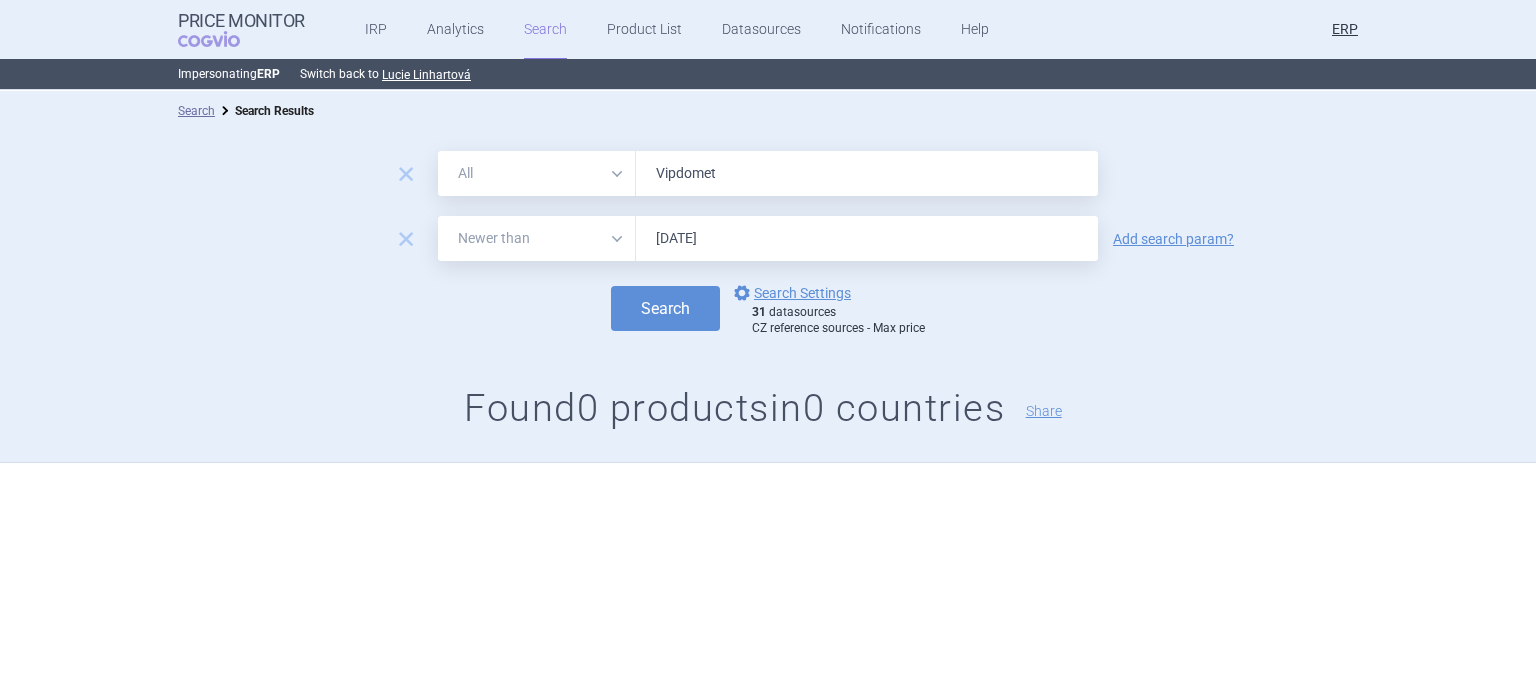 click on "Search" at bounding box center (665, 308) 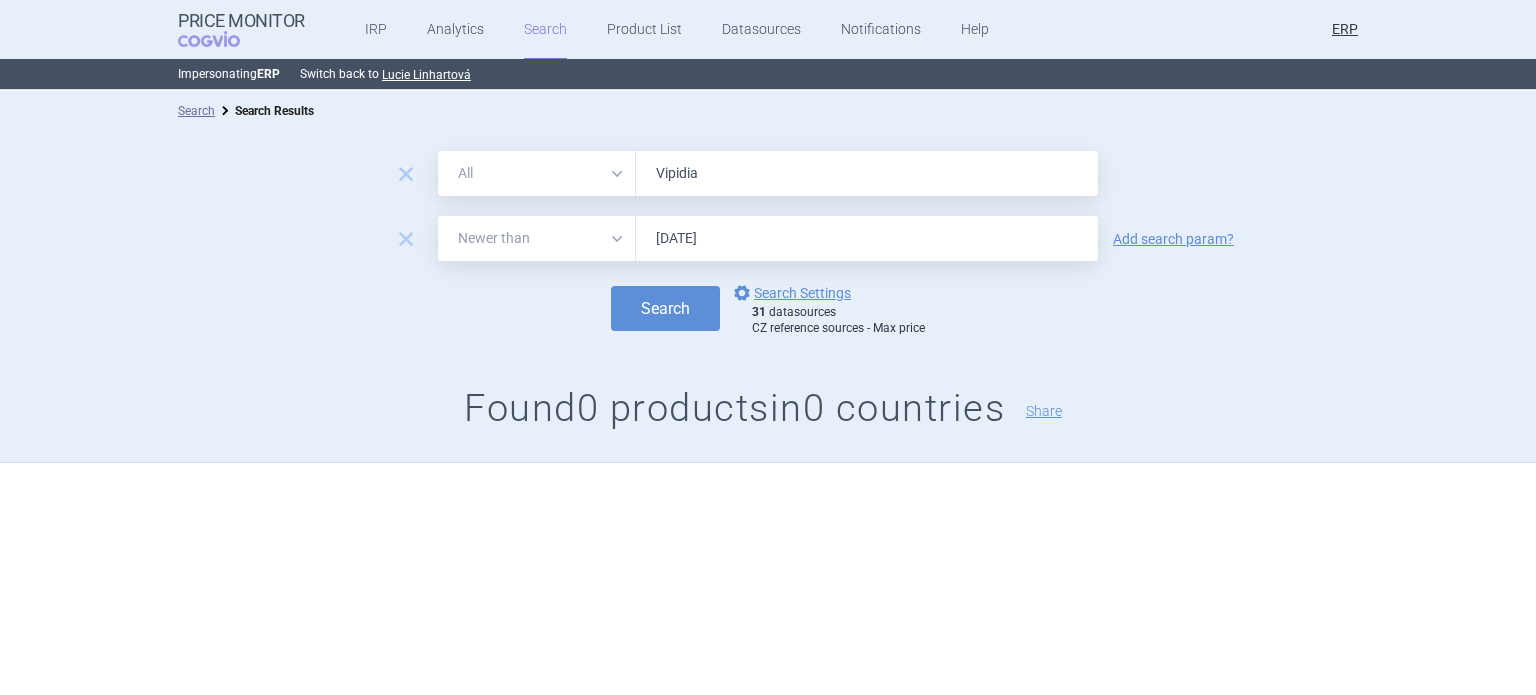 click on "Search" at bounding box center [665, 308] 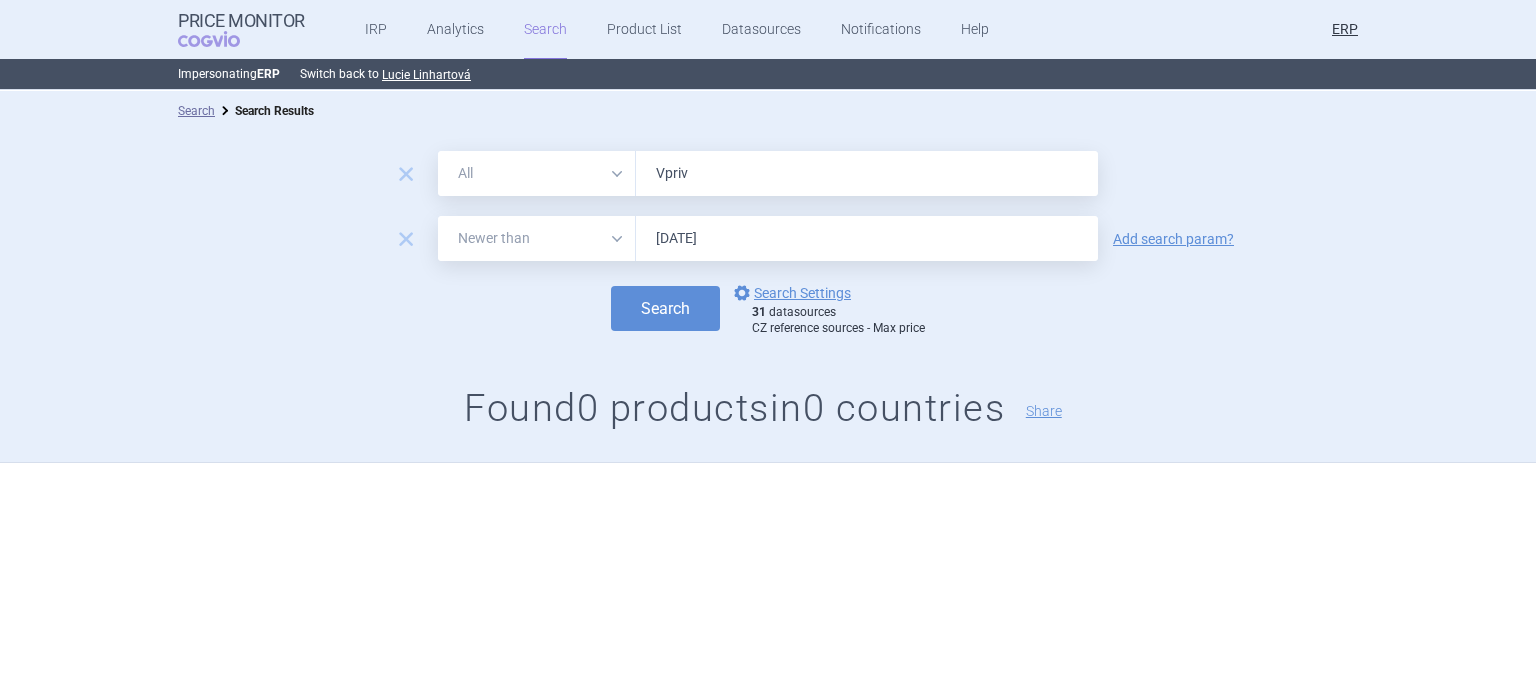 type on "Vpriv" 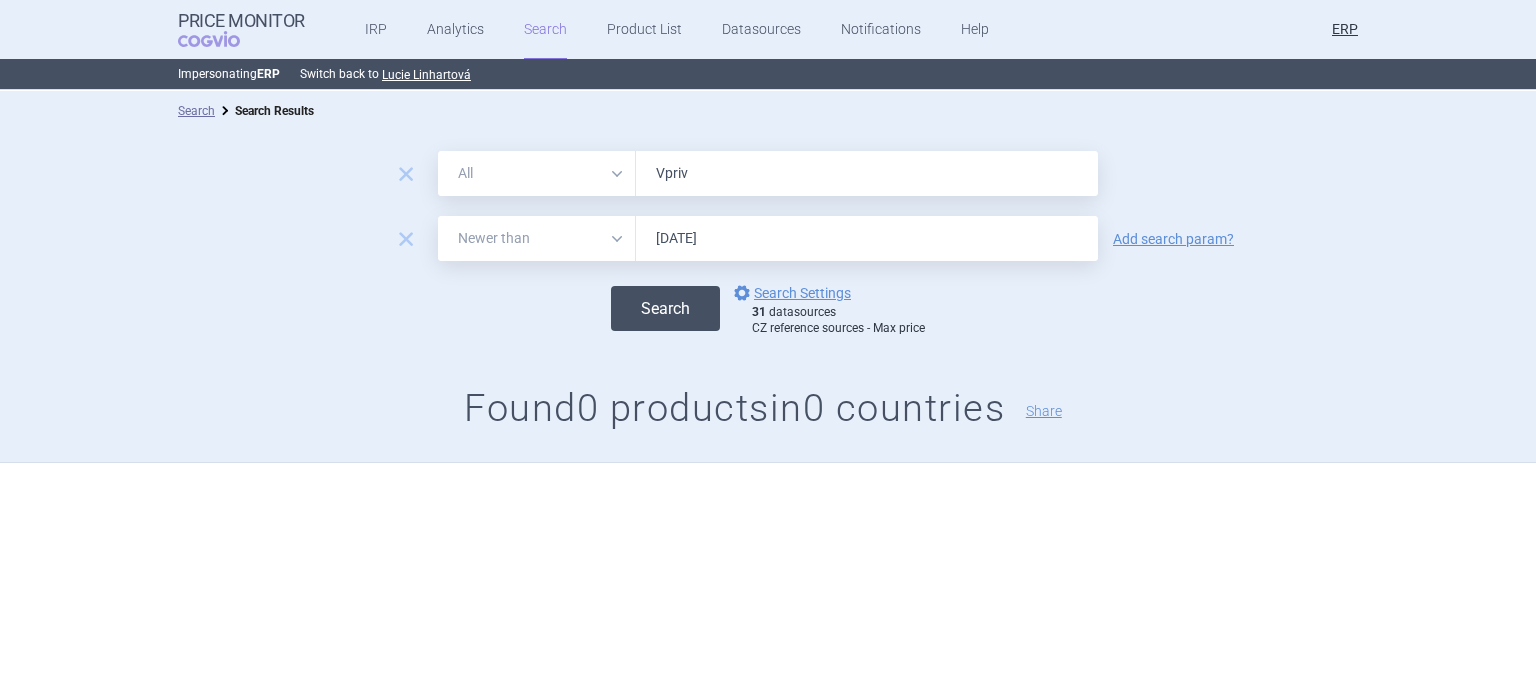 click on "Search" at bounding box center [665, 308] 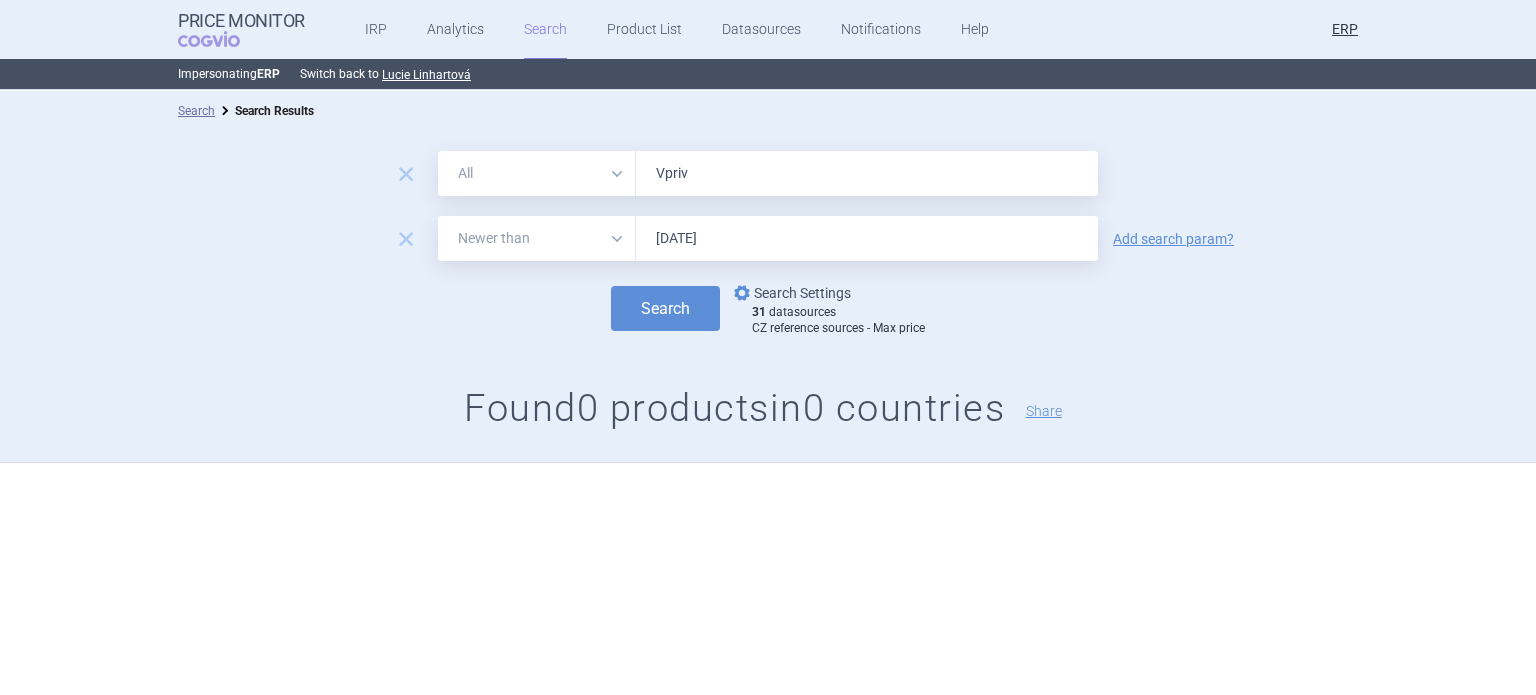 click on "options Search Settings" at bounding box center [790, 293] 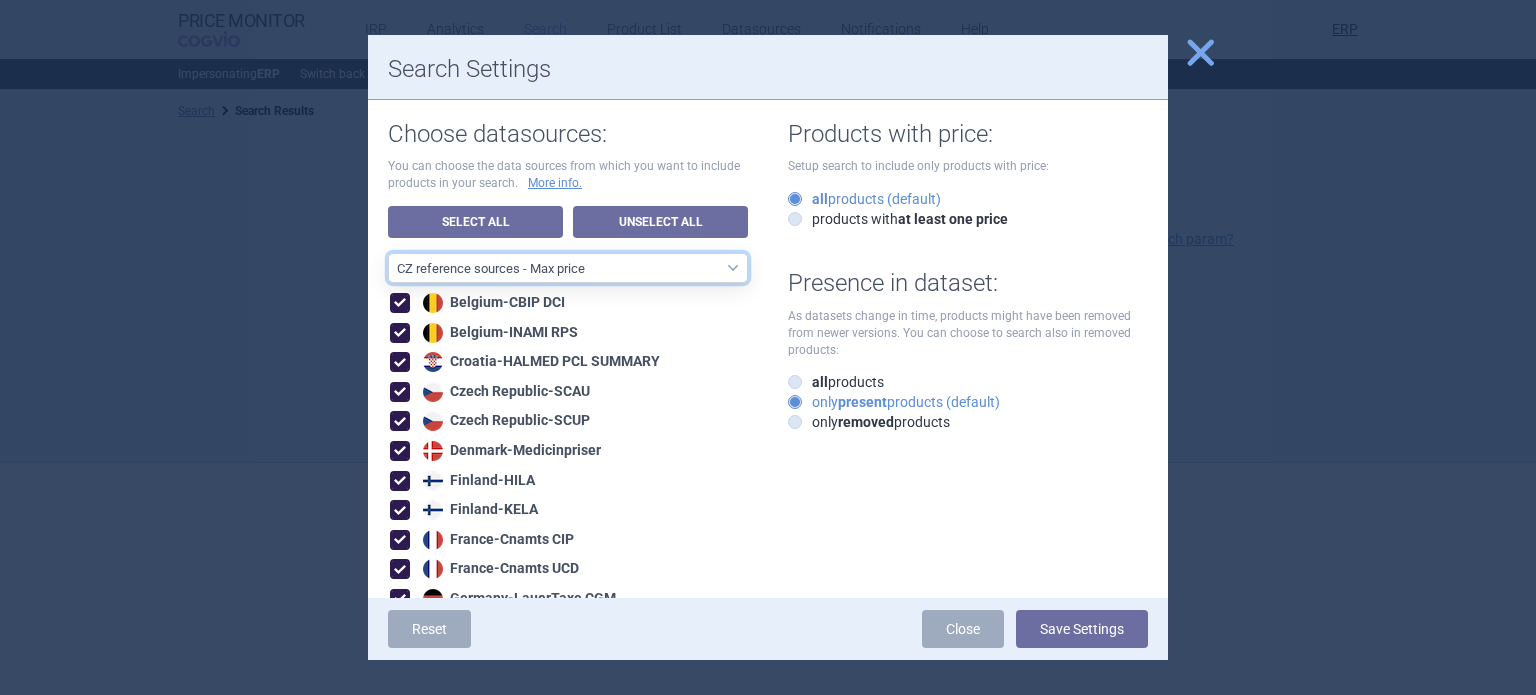 click on "All data sources CZ reference sources - Reimbursement SK reference sources - Official methodology RO reference sources (CGM LauerTaxe included) CZ reference sources - Max price AE recommended reference sources EU4+UK North America EU Europe - all Europe - only recommended sources included Asia and Pacific CA PMPRB7 MENA RO reference sources (LauerTaxe included) RO reference sources SI reference countries BG reference countries HR reference sources LT reference countries CA PMPRB11 LABELING - unit datasources without US LABELING - nonunit datasources without US Labeling - US datasources Nordics Benelux Baltics HU reference countries LV reference countries PL reference countries SK DP reference sources - Official methodology" at bounding box center [568, 268] 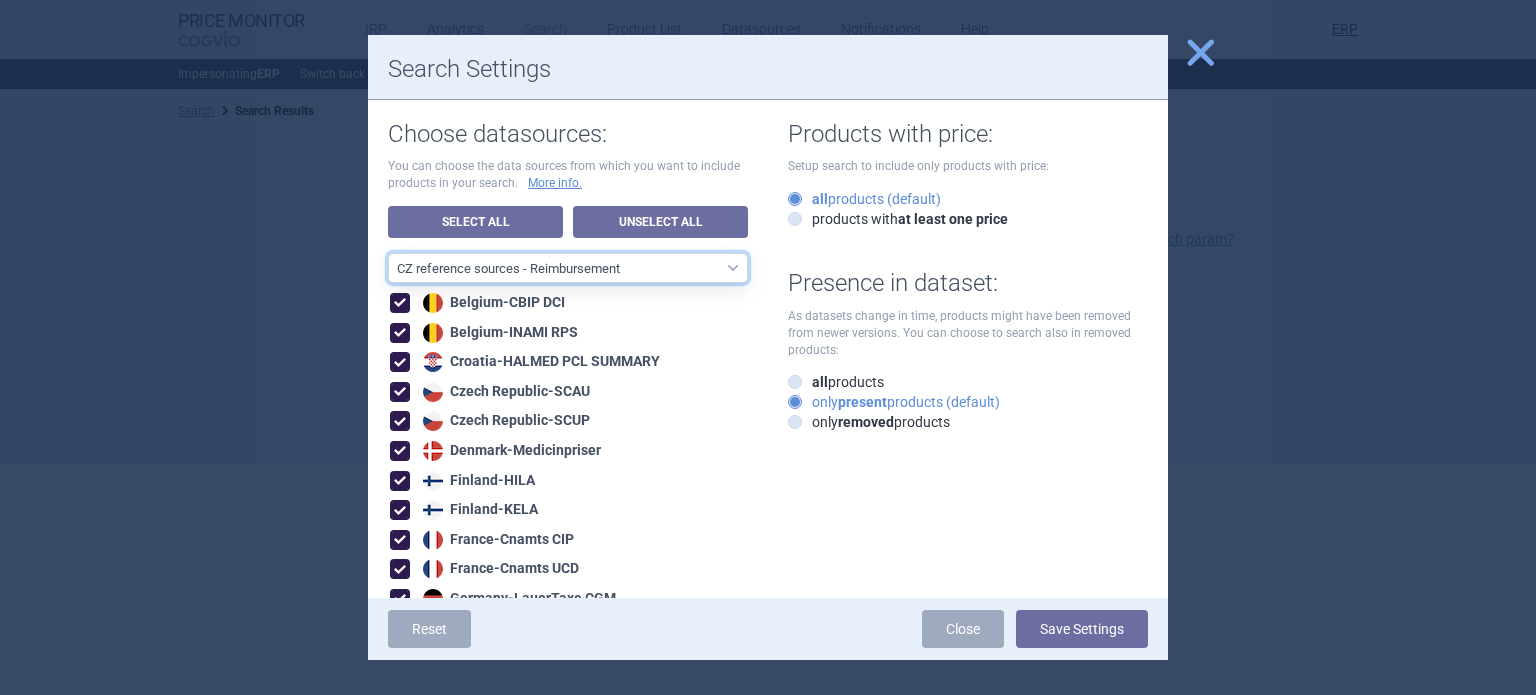 click on "All data sources CZ reference sources - Reimbursement SK reference sources - Official methodology RO reference sources (CGM LauerTaxe included) CZ reference sources - Max price AE recommended reference sources EU4+UK North America EU Europe - all Europe - only recommended sources included Asia and Pacific CA PMPRB7 MENA RO reference sources (LauerTaxe included) RO reference sources SI reference countries BG reference countries HR reference sources LT reference countries CA PMPRB11 LABELING - unit datasources without US LABELING - nonunit datasources without US Labeling - US datasources Nordics Benelux Baltics HU reference countries LV reference countries PL reference countries SK DP reference sources - Official methodology" at bounding box center [568, 268] 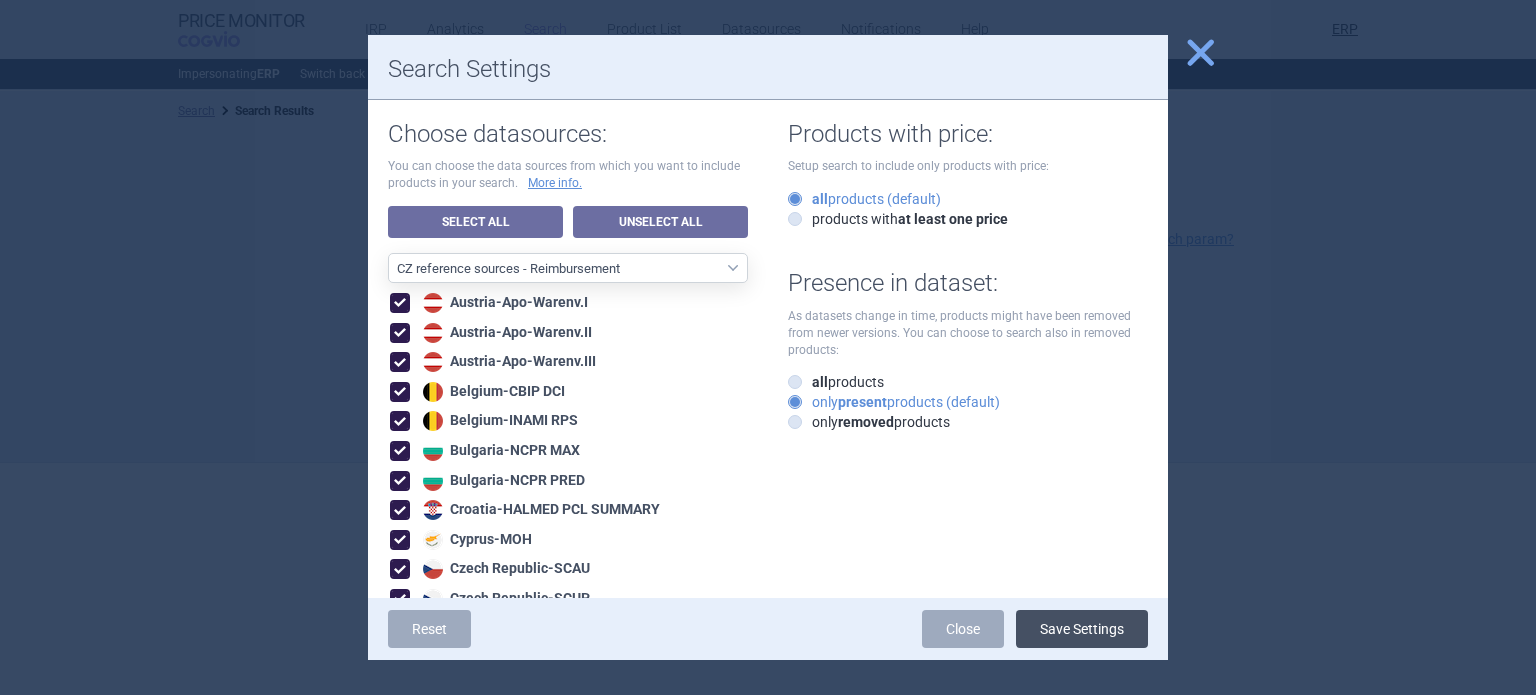 click on "Save Settings" at bounding box center [1082, 629] 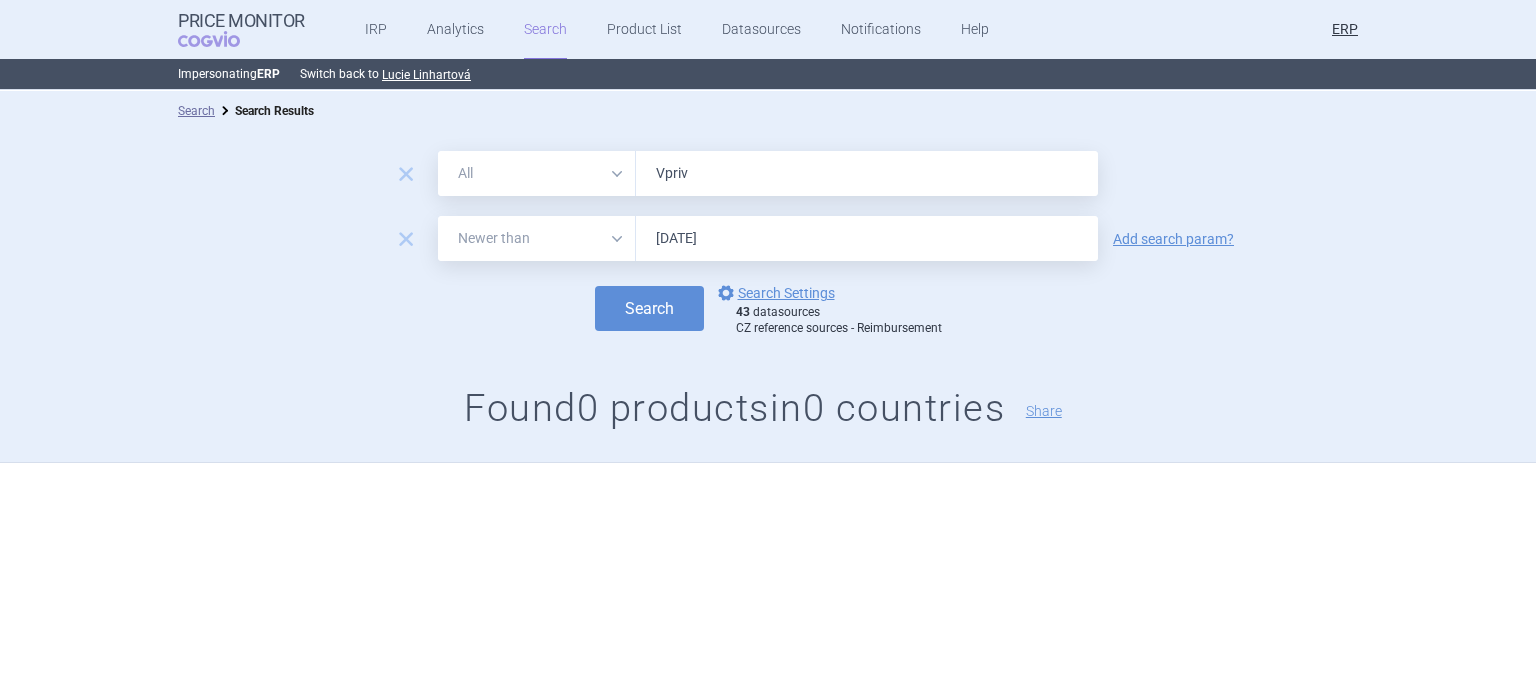 drag, startPoint x: 714, startPoint y: 171, endPoint x: 477, endPoint y: 149, distance: 238.0189 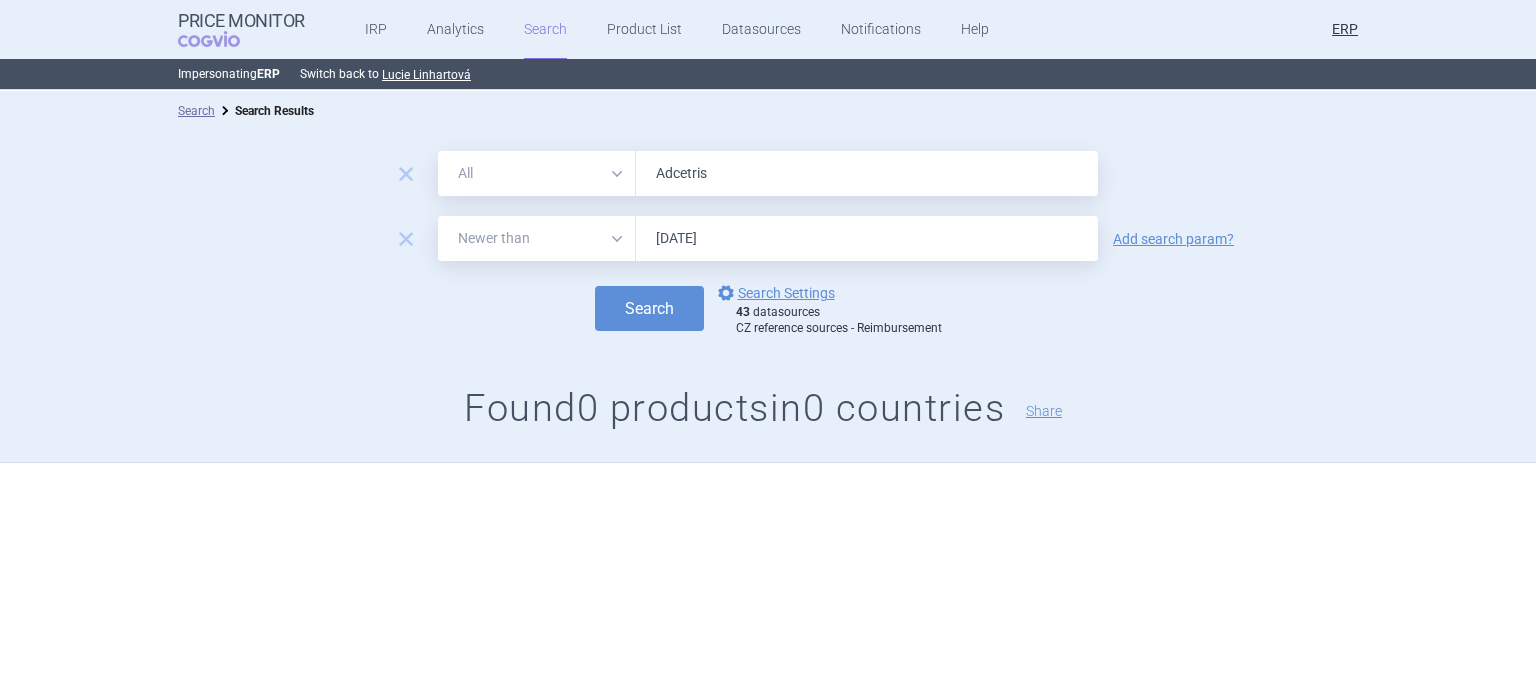 click on "Search" at bounding box center (649, 308) 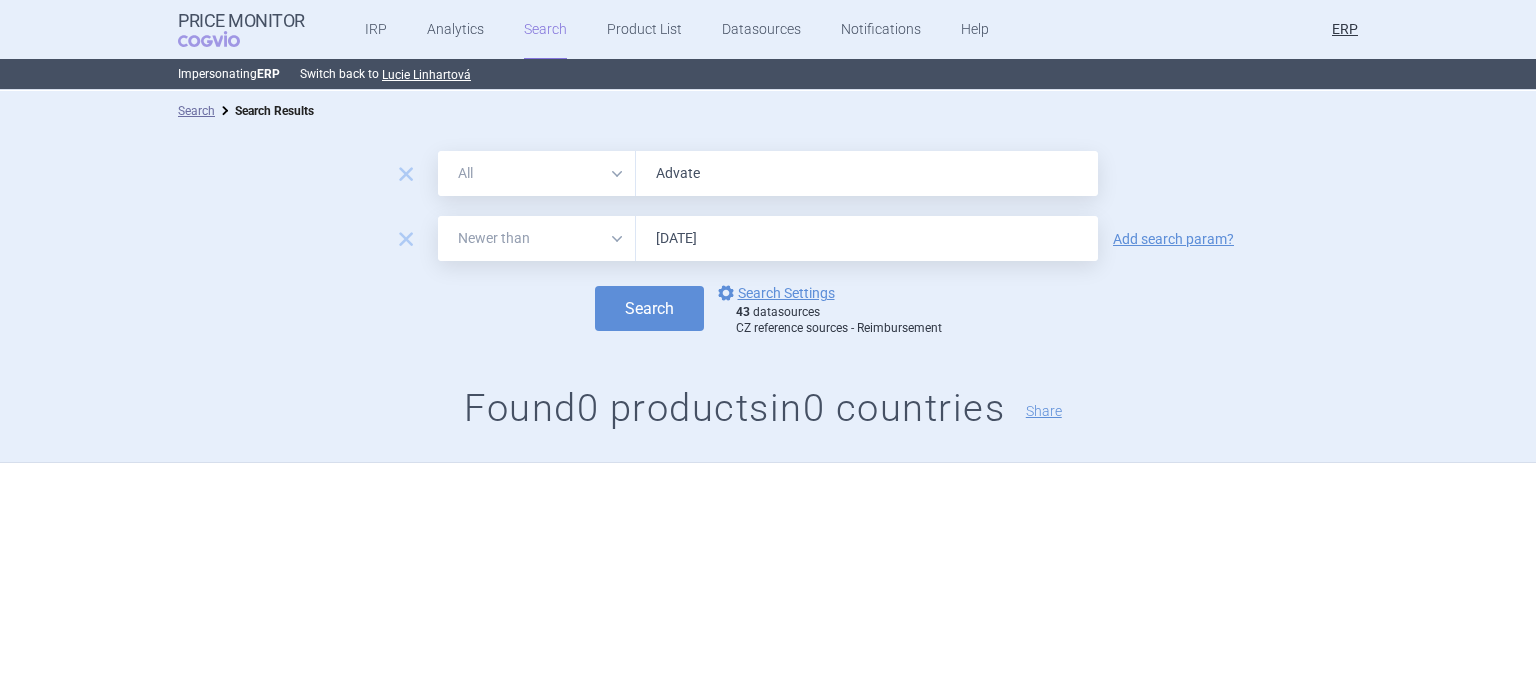 type on "Advate" 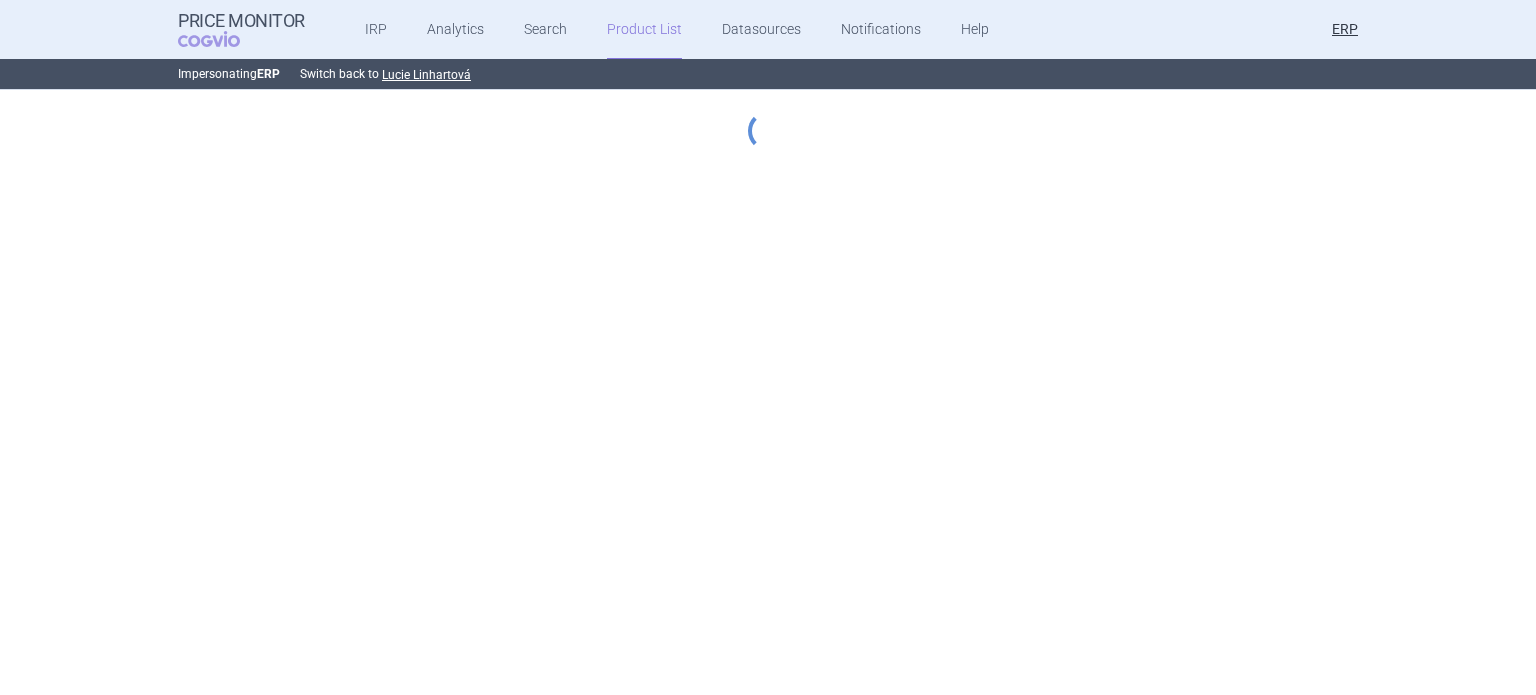 scroll, scrollTop: 0, scrollLeft: 0, axis: both 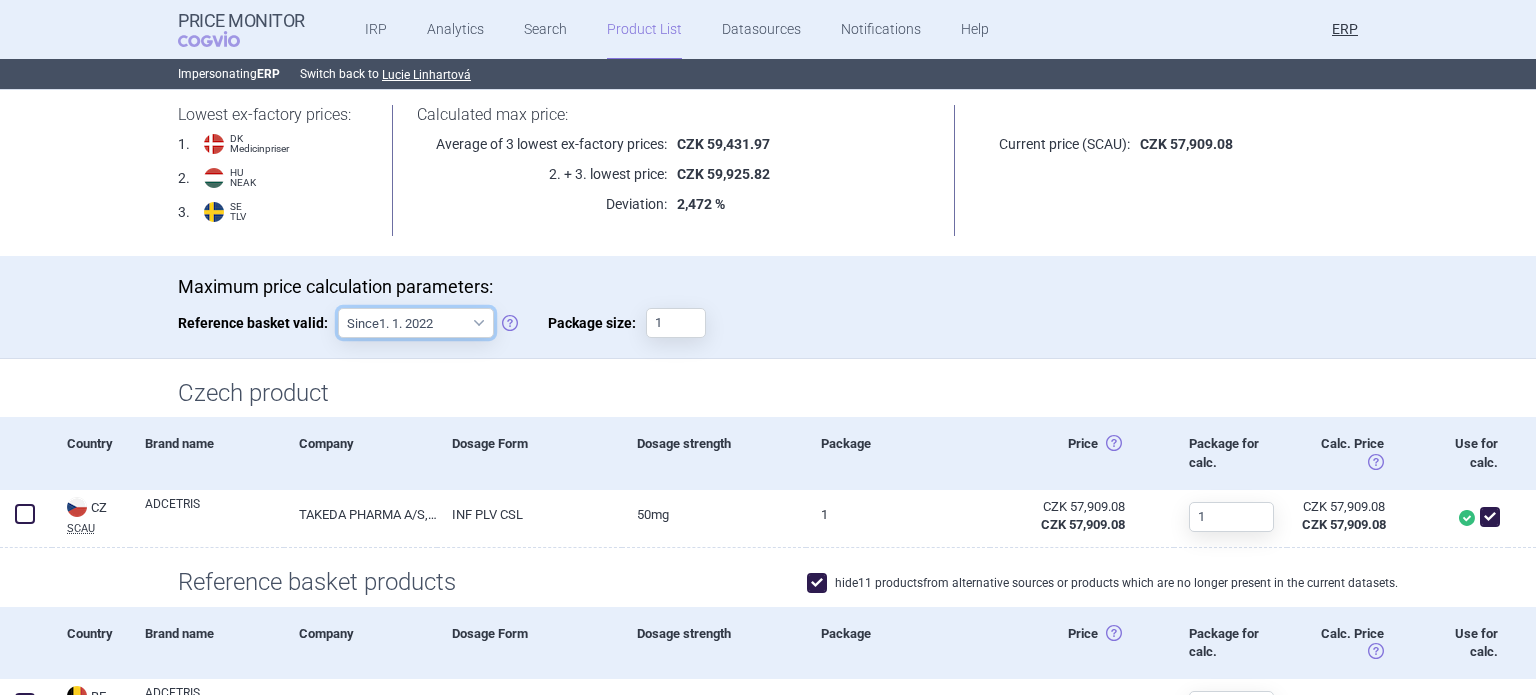 click on "Since  [DATE] Since  [DATE] Since  [DATE] Since  [DATE]" at bounding box center [416, 323] 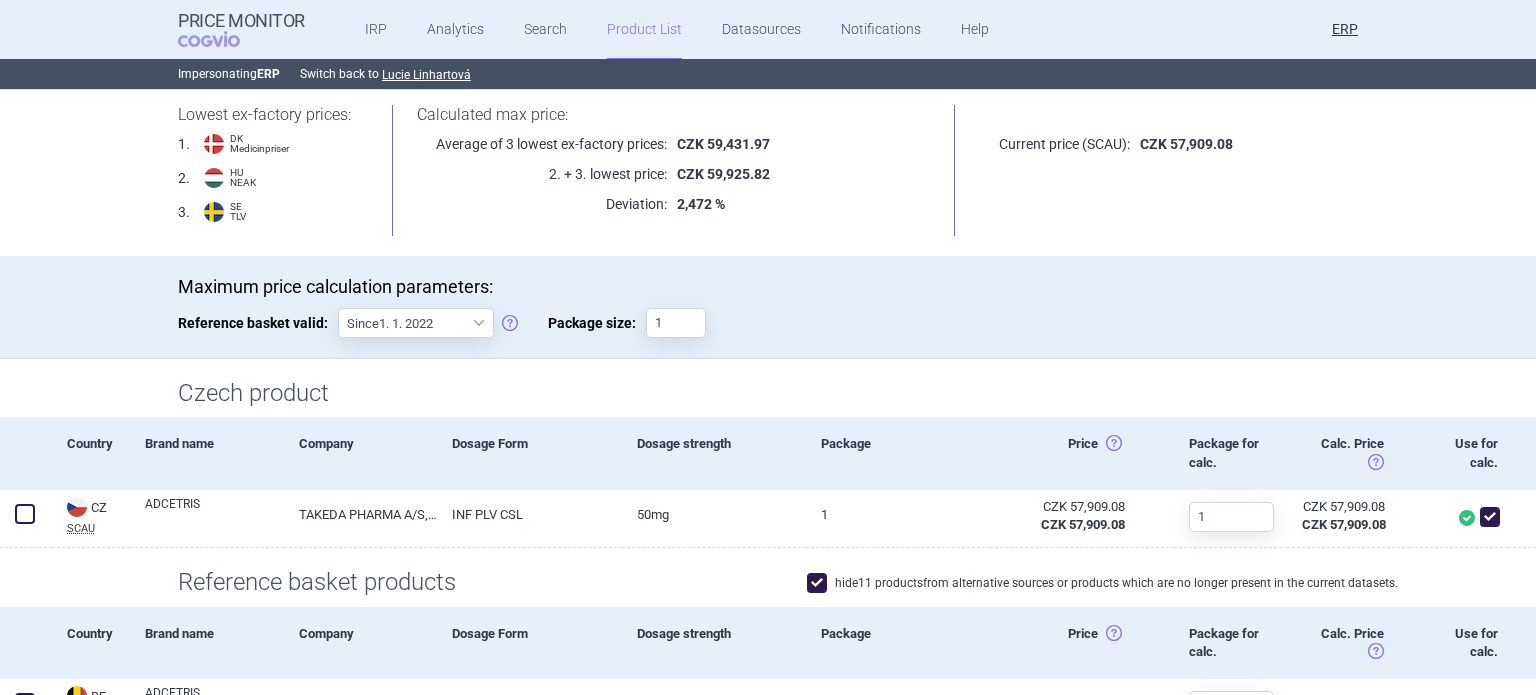 click on "Lowest ex-factory prices: 1 . DK Medicinpriser 2 . HU NEAK 3 . SE TLV Calculated max price: Average of 3 lowest ex-factory prices: CZK 59,431.97 2. + 3. lowest price: CZK 59,925.82 Deviation: 2,472 %   Current price (SCAU): CZK 57,909.08" at bounding box center [768, 170] 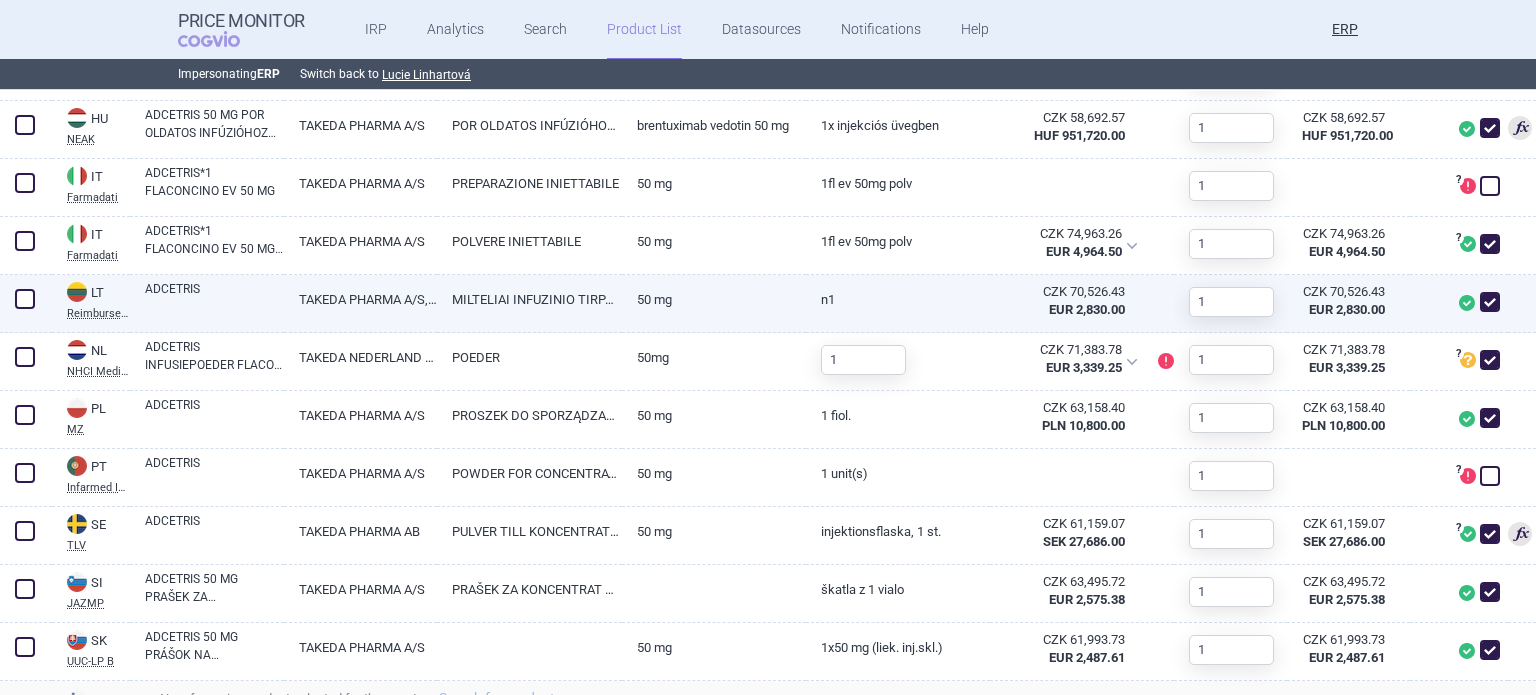scroll, scrollTop: 1400, scrollLeft: 0, axis: vertical 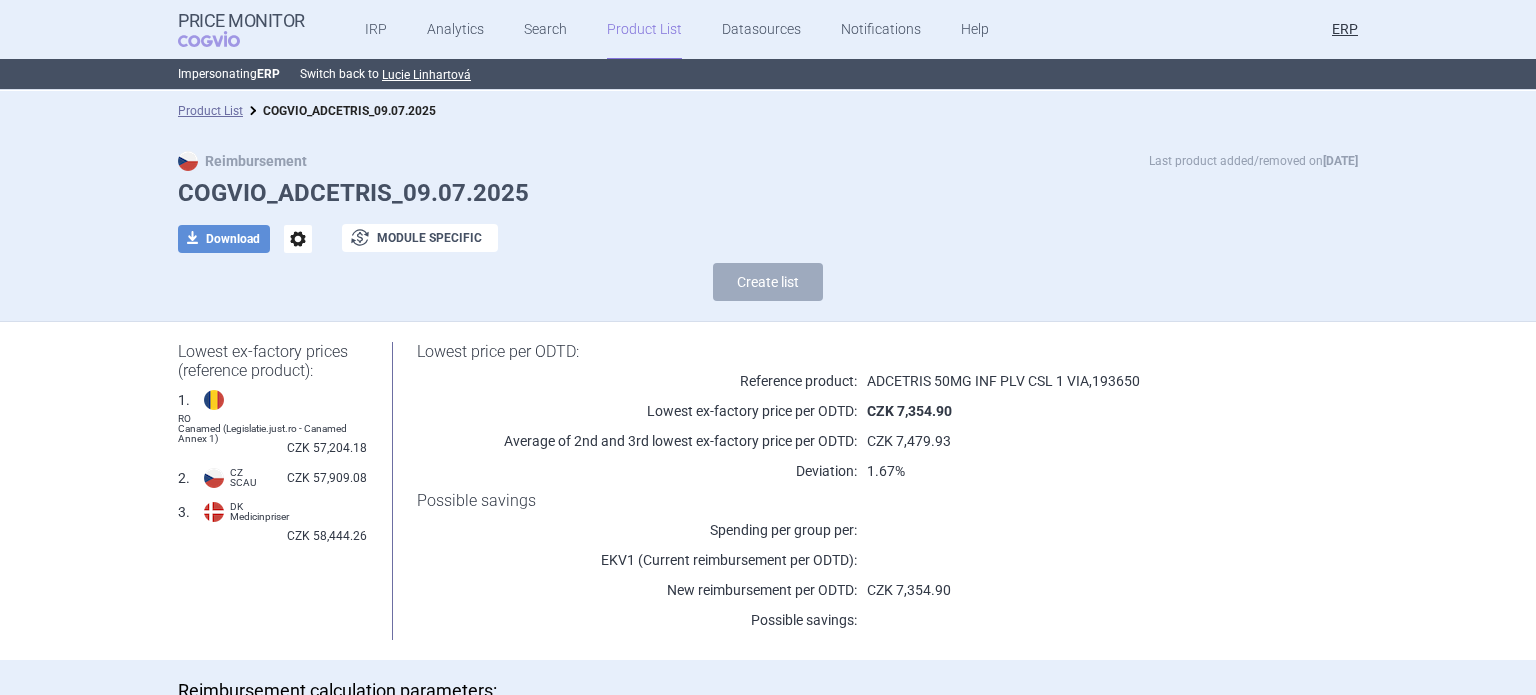 click on "options" at bounding box center [298, 239] 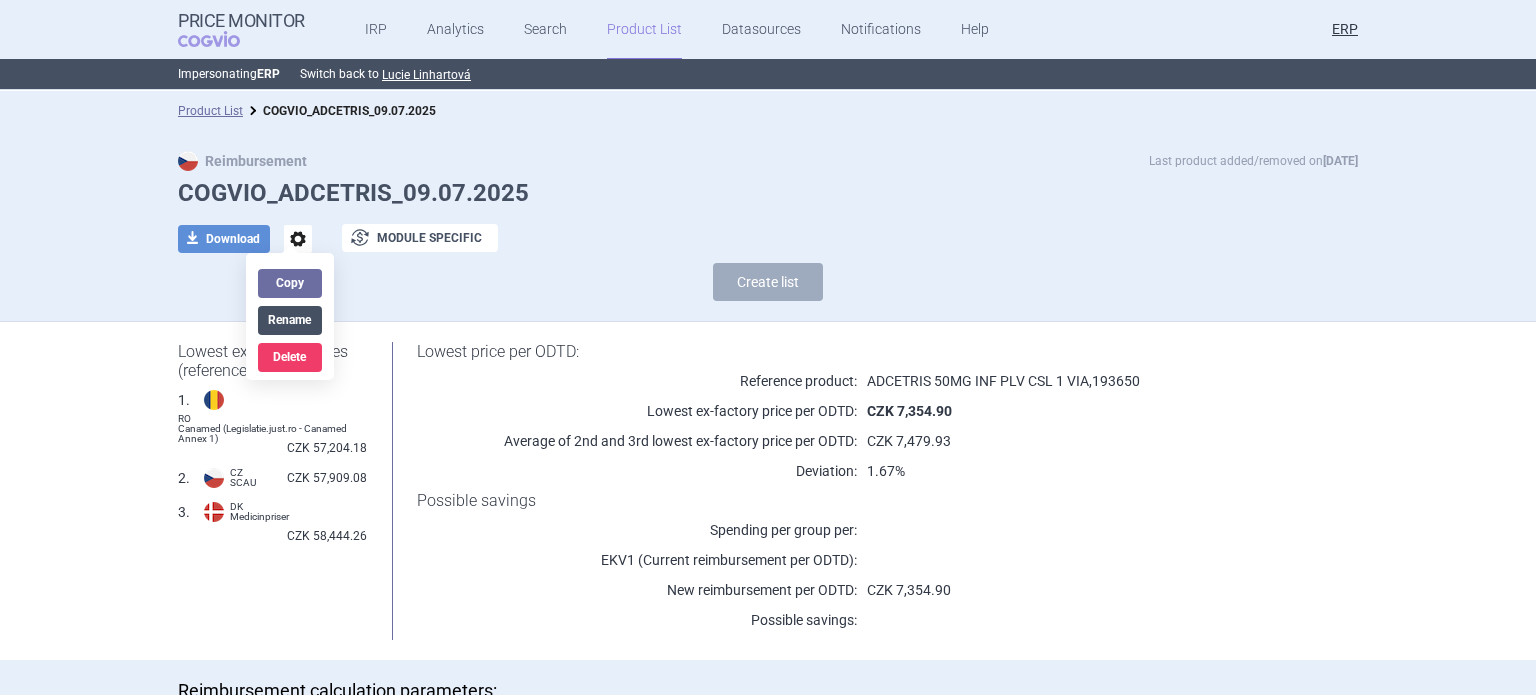 click on "Rename" at bounding box center [290, 320] 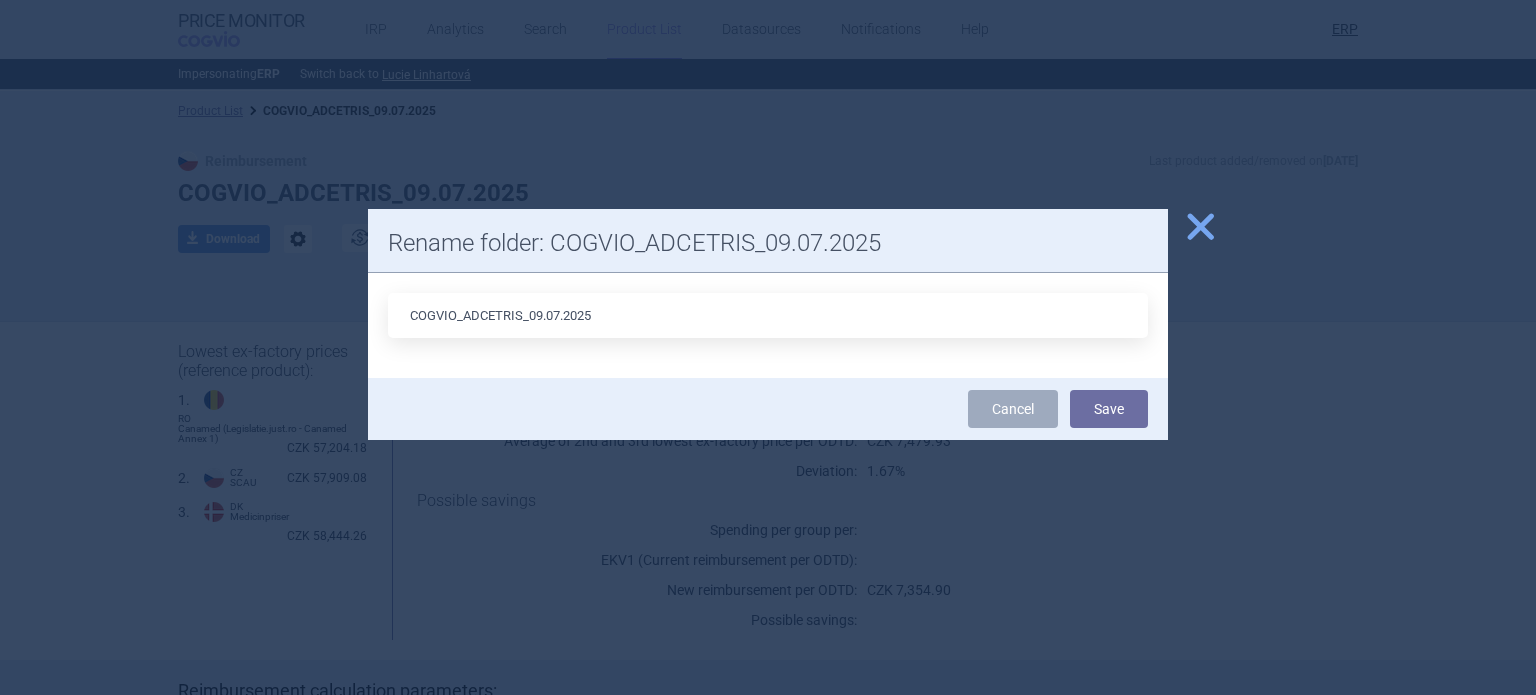 click on "COGVIO_ADCETRIS_09.07.2025" at bounding box center [768, 315] 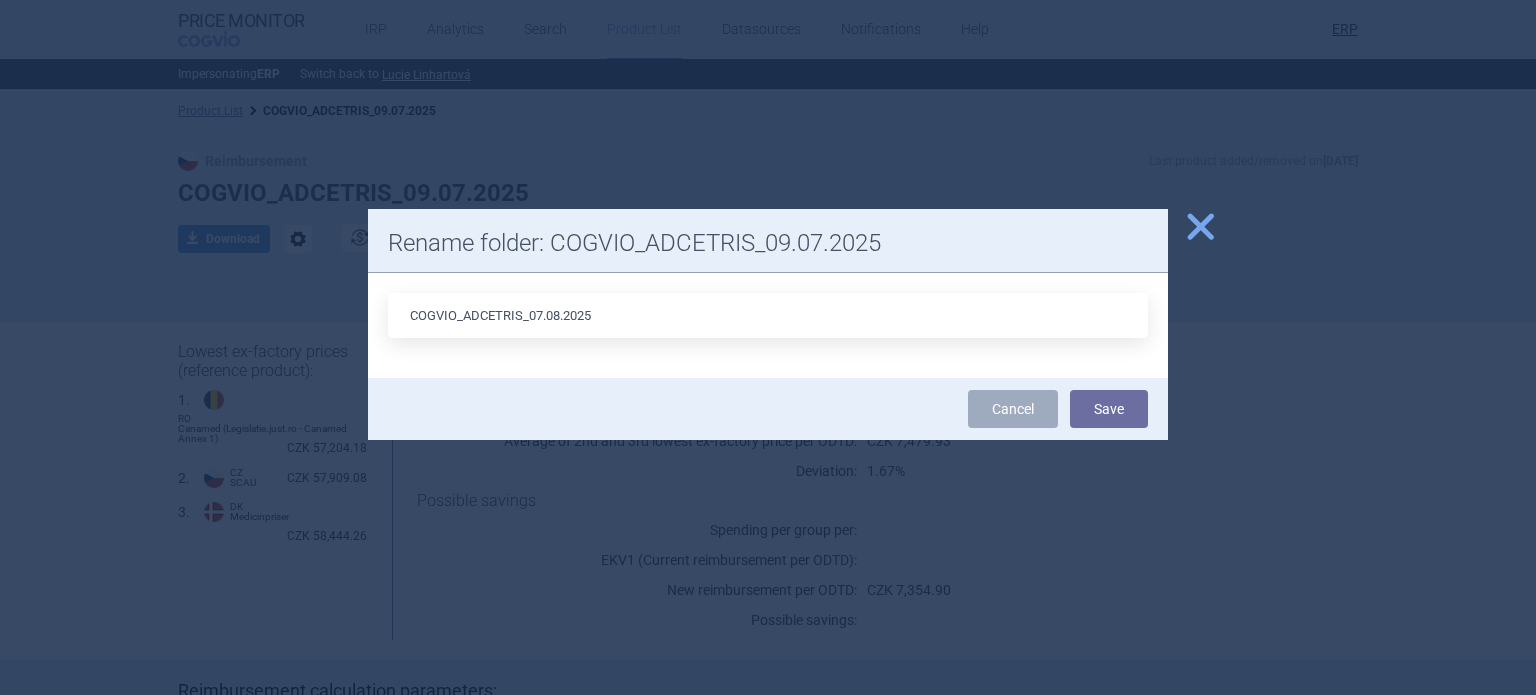 type on "COGVIO_ADCETRIS_07.08.2025" 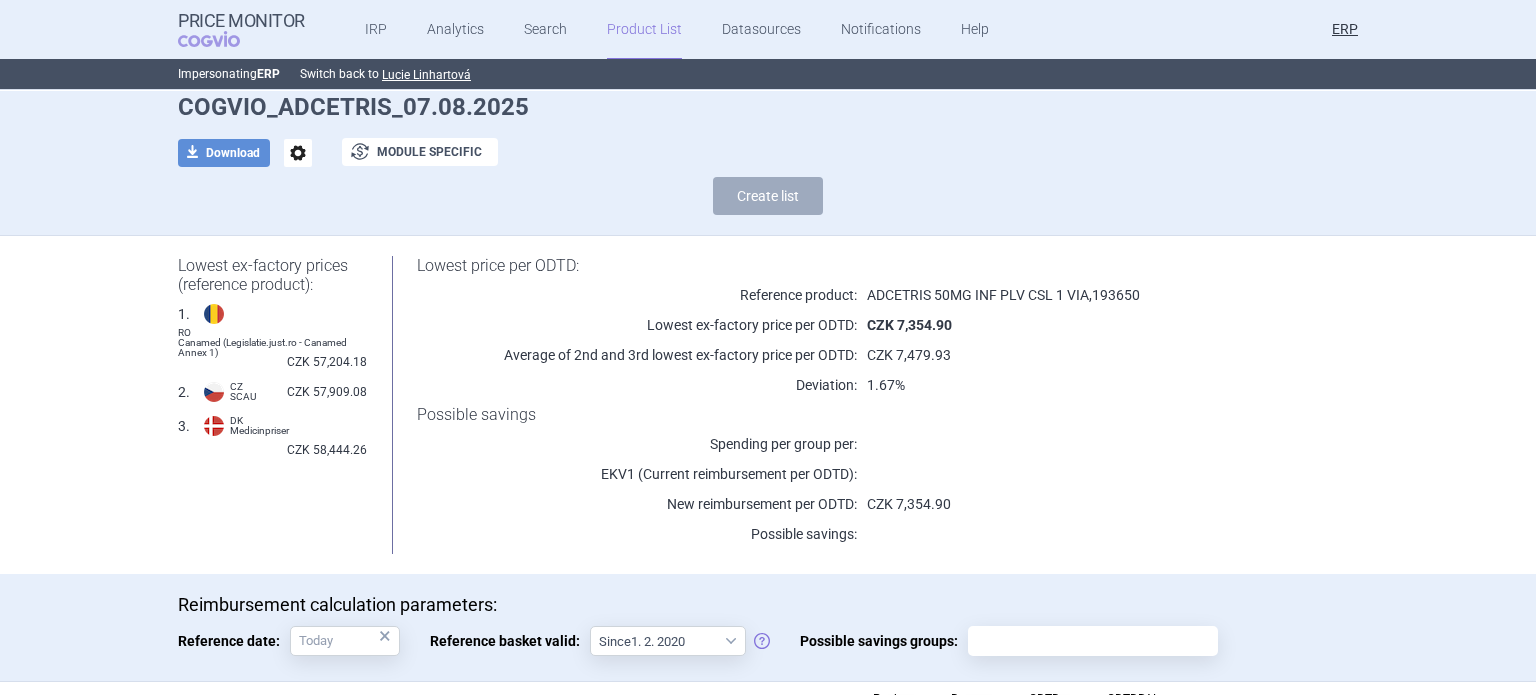 scroll, scrollTop: 184, scrollLeft: 0, axis: vertical 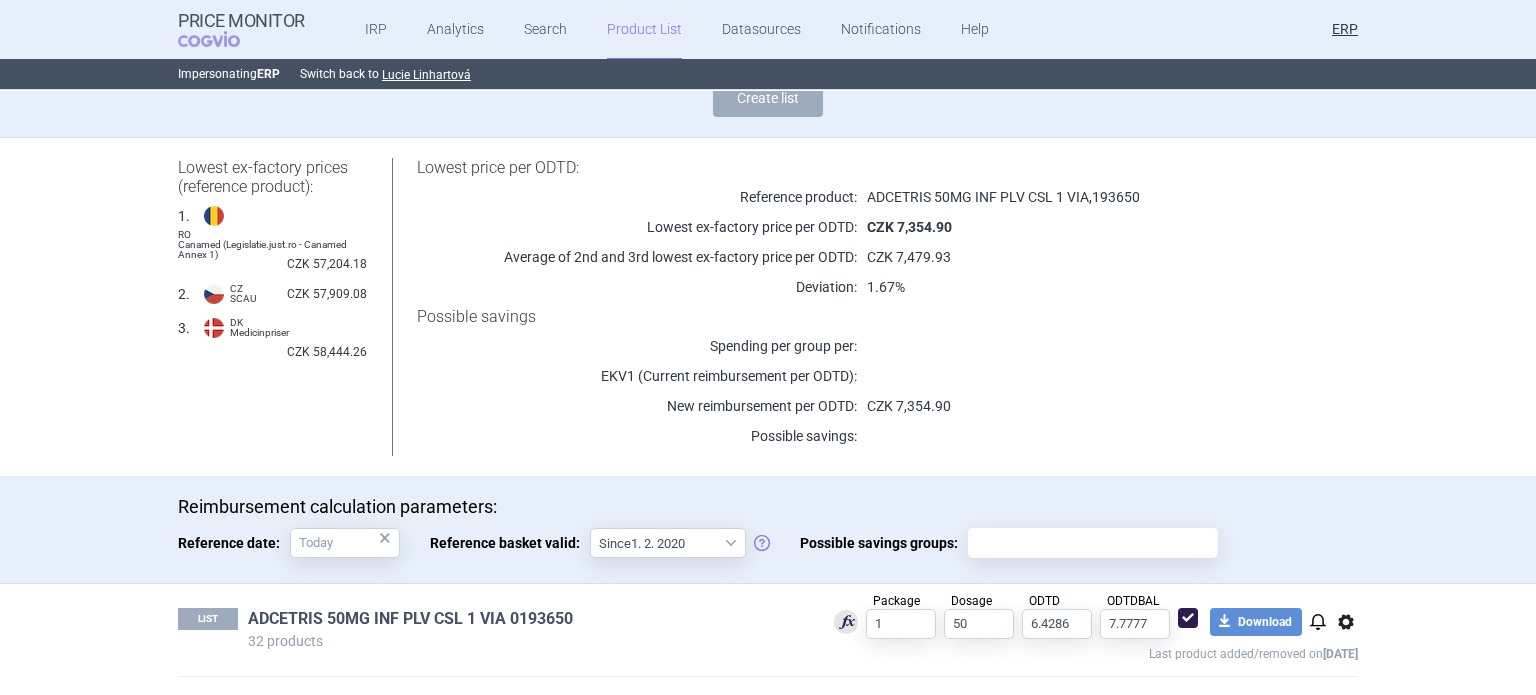 click on "ADCETRIS 50MG INF PLV CSL 1 VIA 0193650" at bounding box center (410, 619) 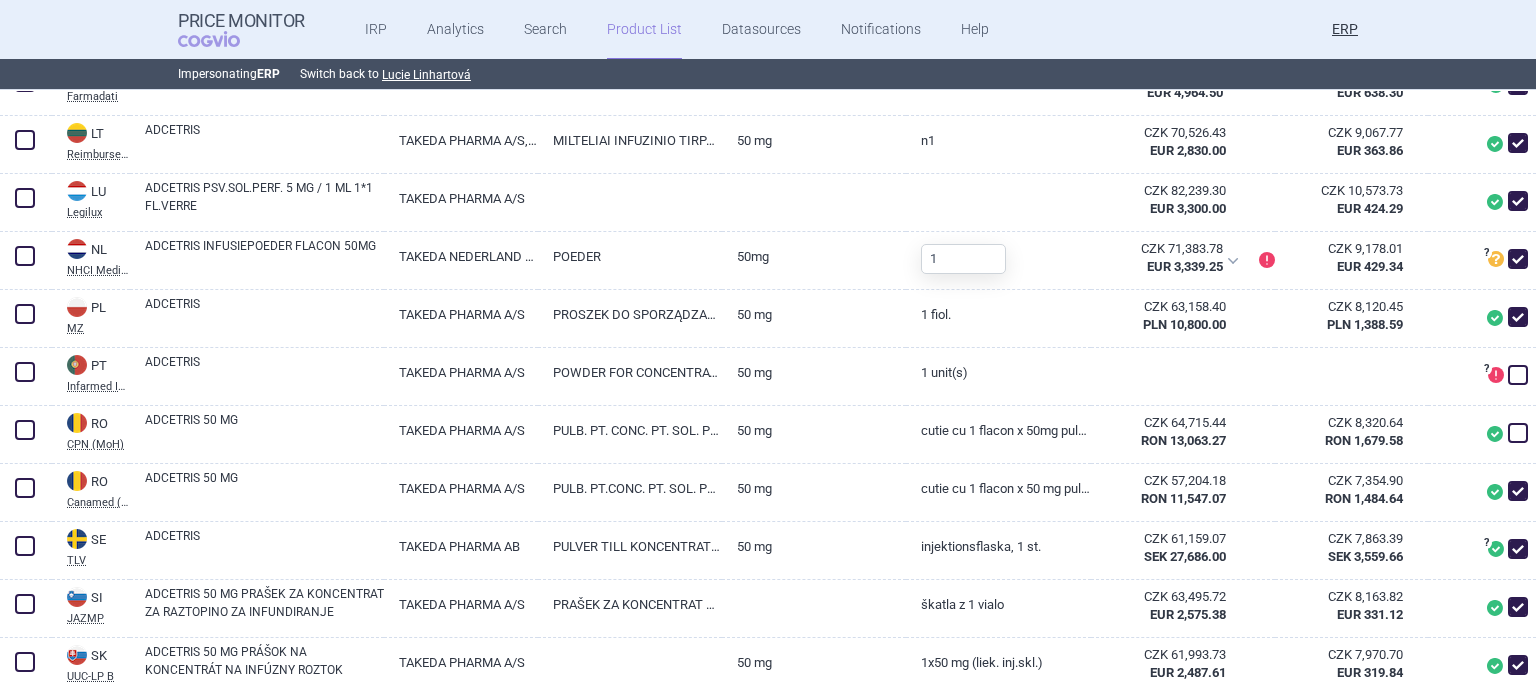 scroll, scrollTop: 1600, scrollLeft: 0, axis: vertical 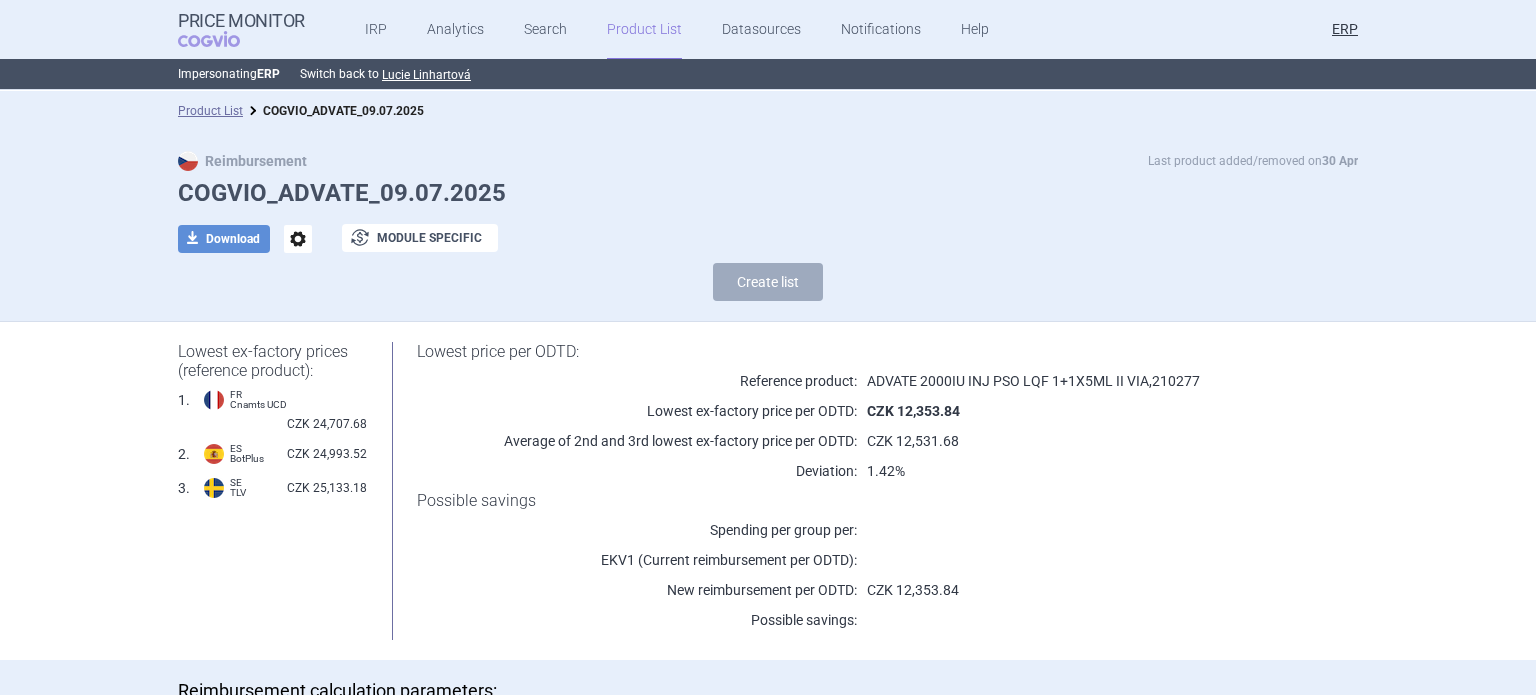 click on "options" at bounding box center [298, 239] 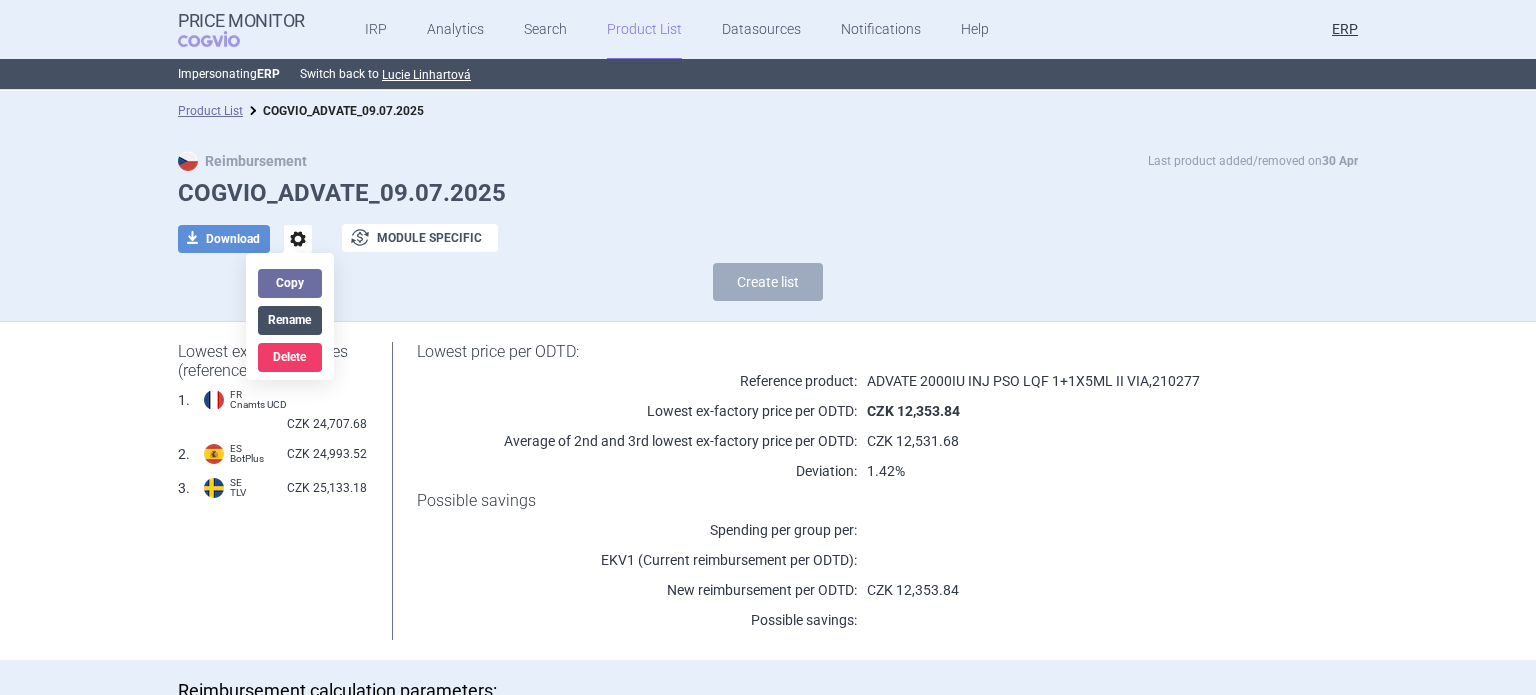 click on "Rename" at bounding box center [290, 320] 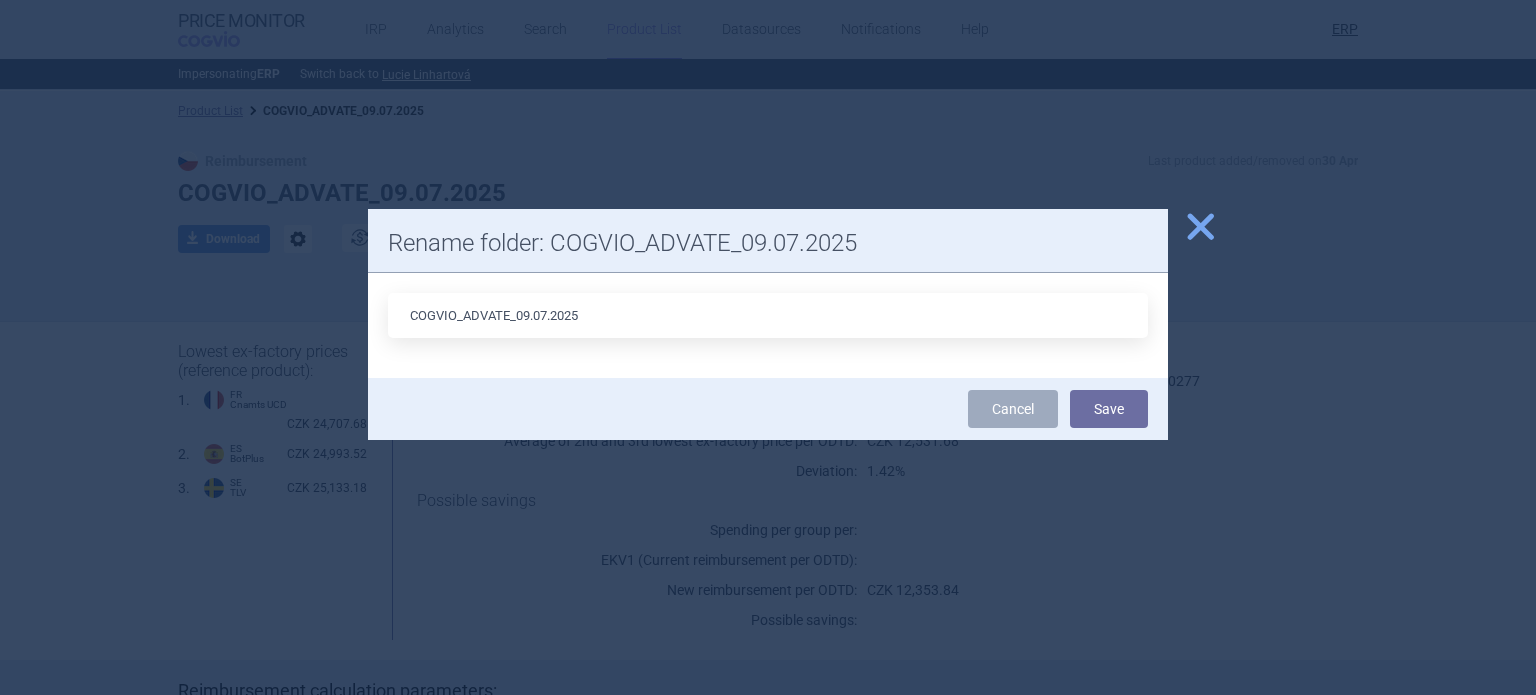 click on "COGVIO_ADVATE_09.07.2025" at bounding box center (768, 315) 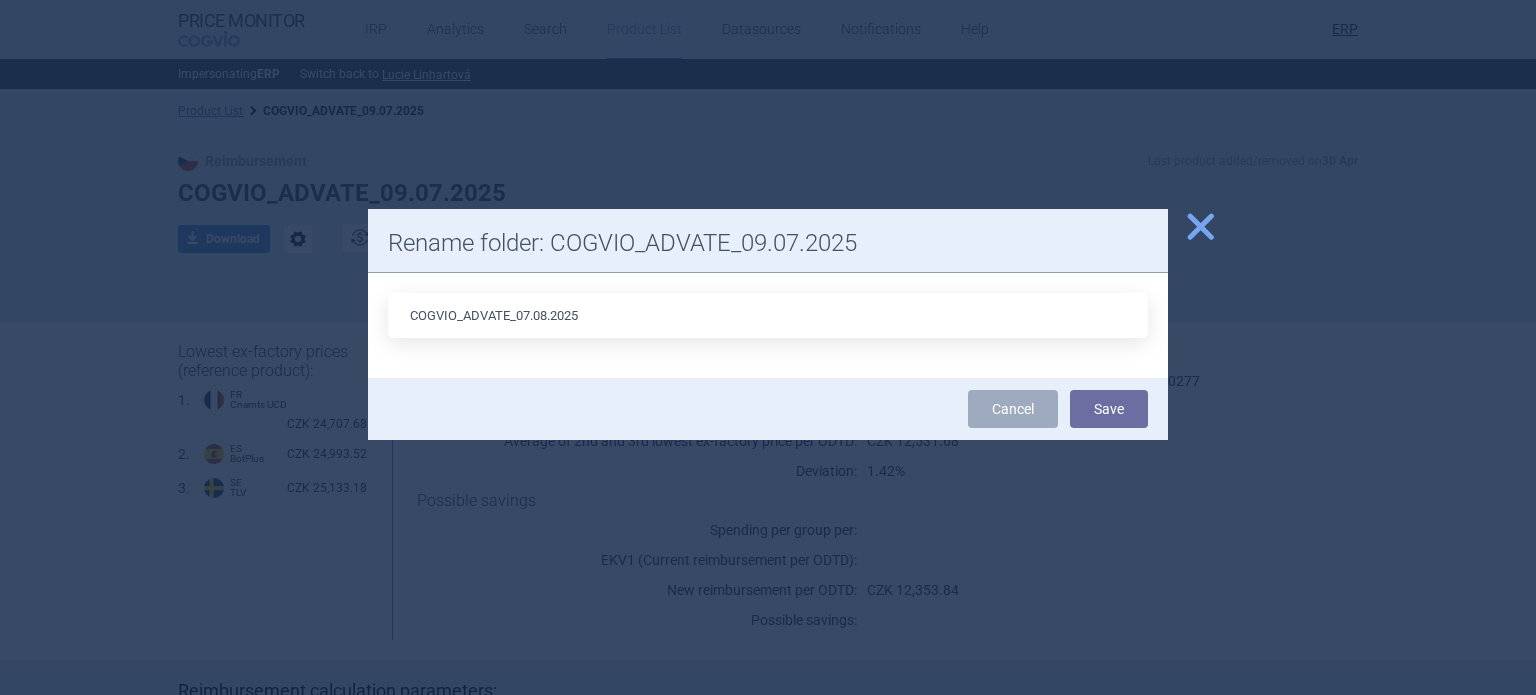 type on "COGVIO_ADVATE_07.08.2025" 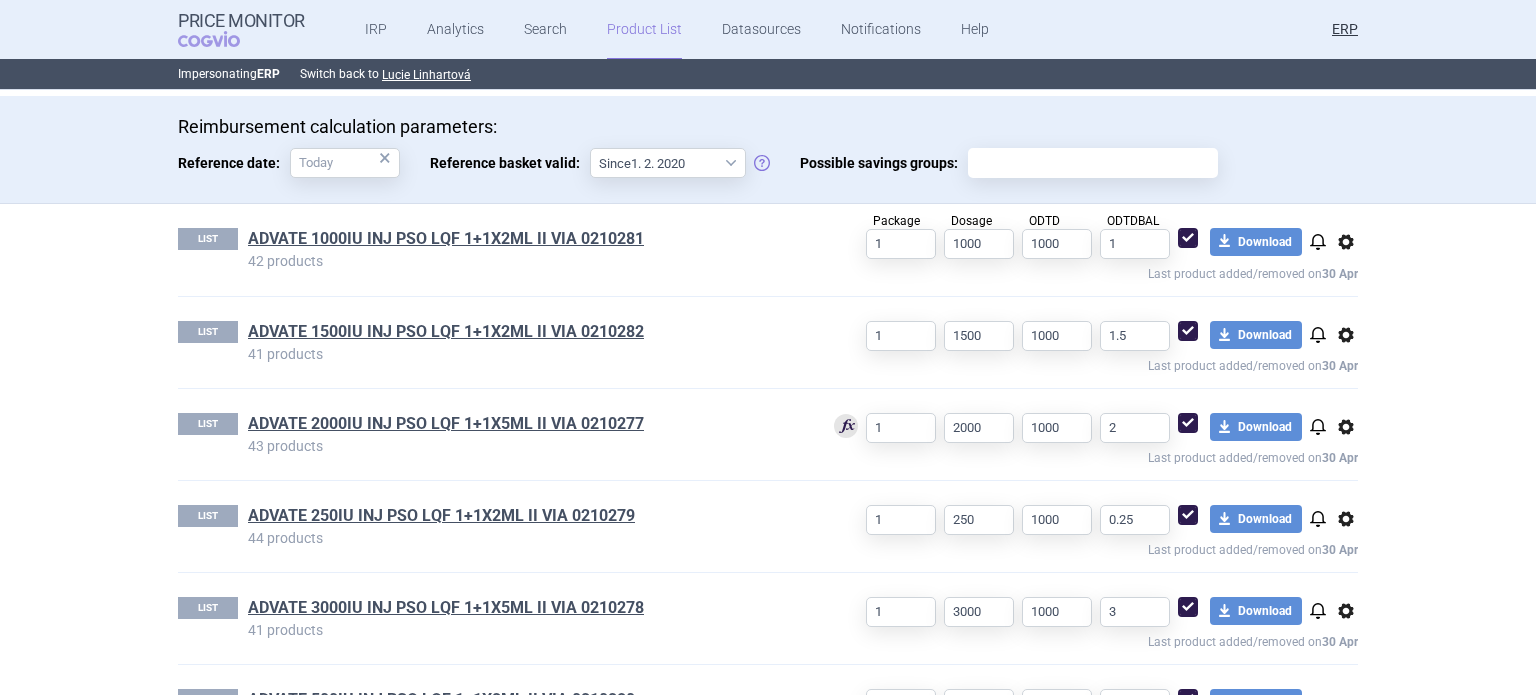 scroll, scrollTop: 644, scrollLeft: 0, axis: vertical 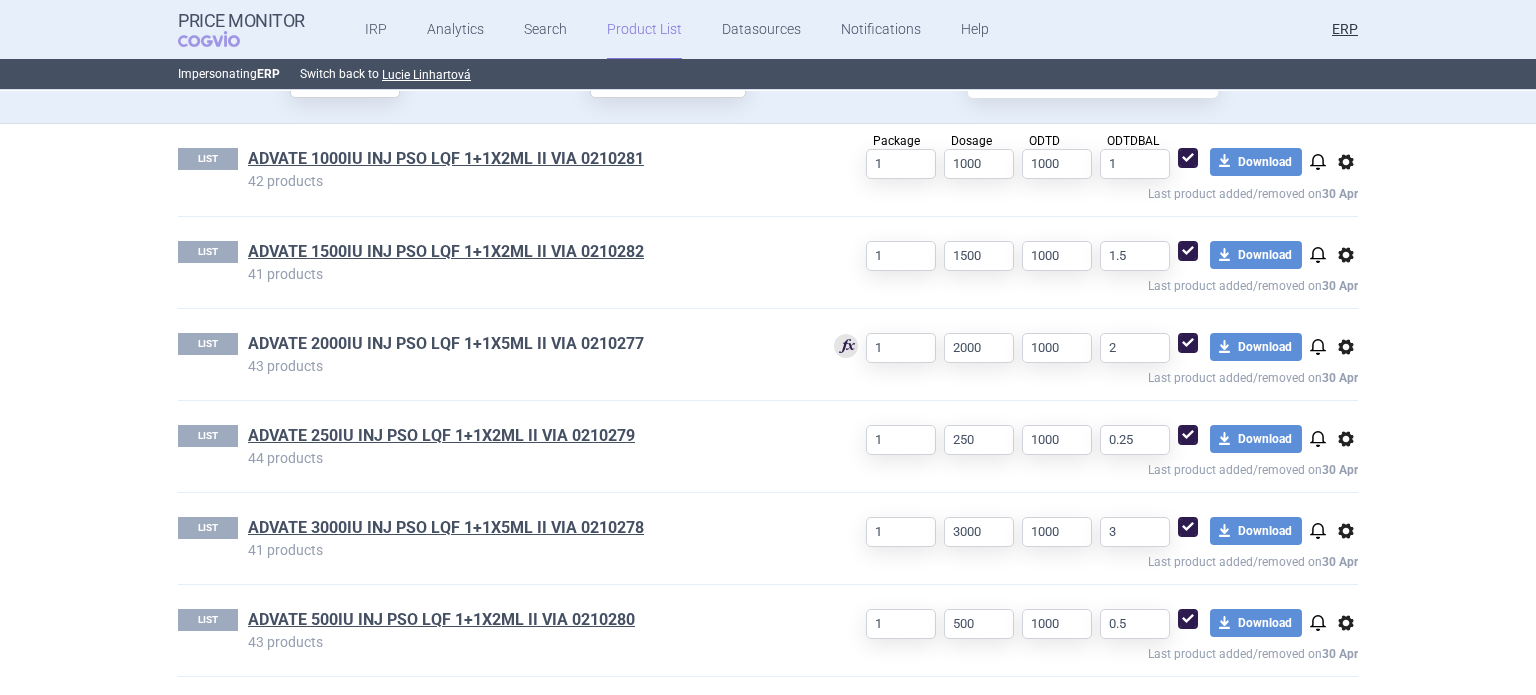 click on "ADVATE 2000IU INJ PSO LQF 1+1X5ML II VIA 0210277" at bounding box center [446, 344] 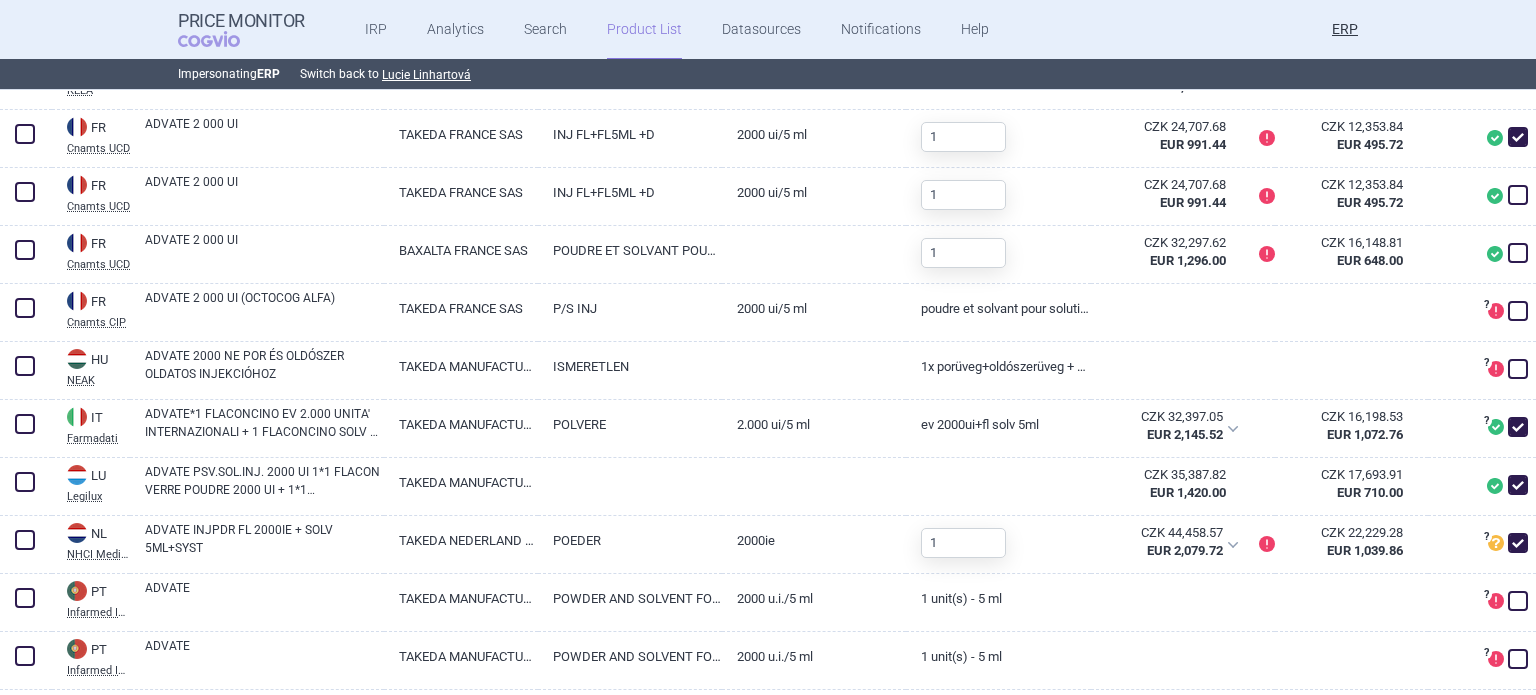scroll, scrollTop: 1400, scrollLeft: 0, axis: vertical 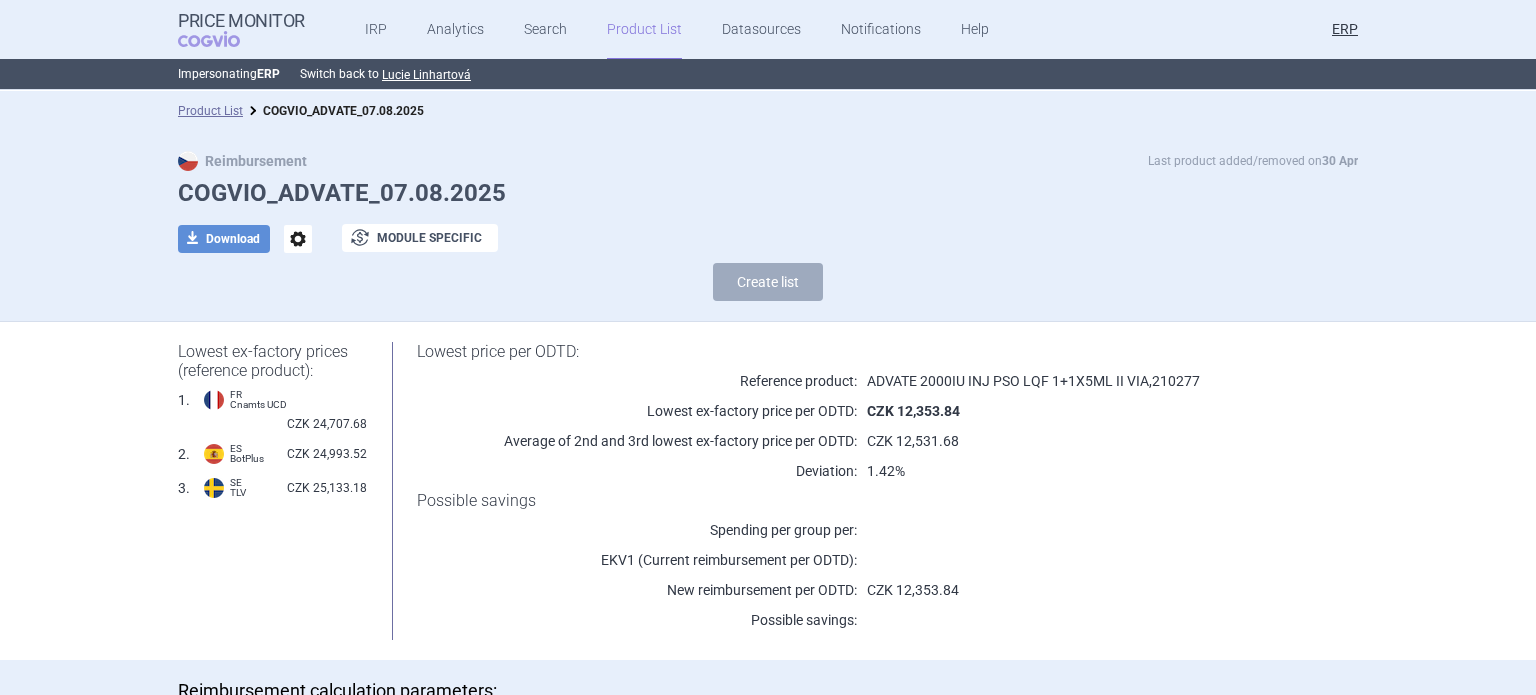 select on "2020-02-01" 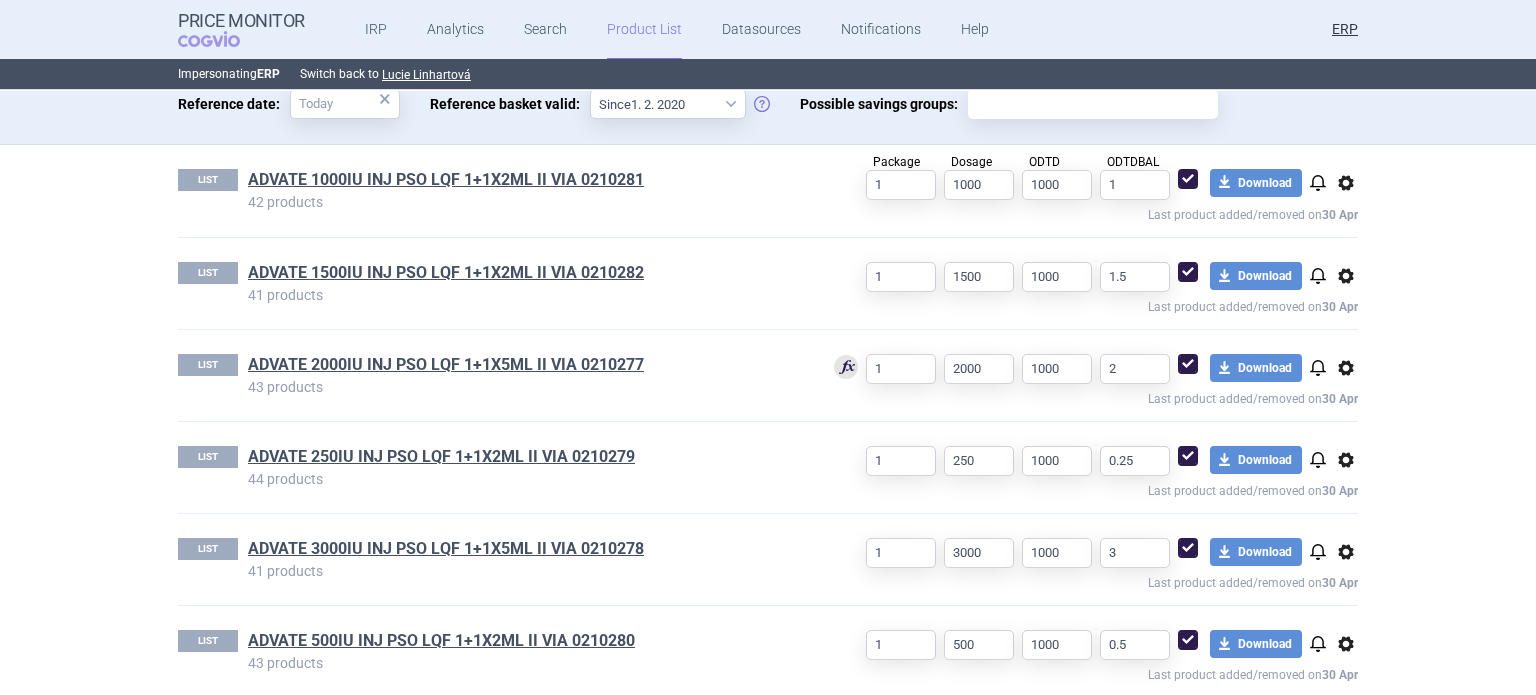 scroll, scrollTop: 644, scrollLeft: 0, axis: vertical 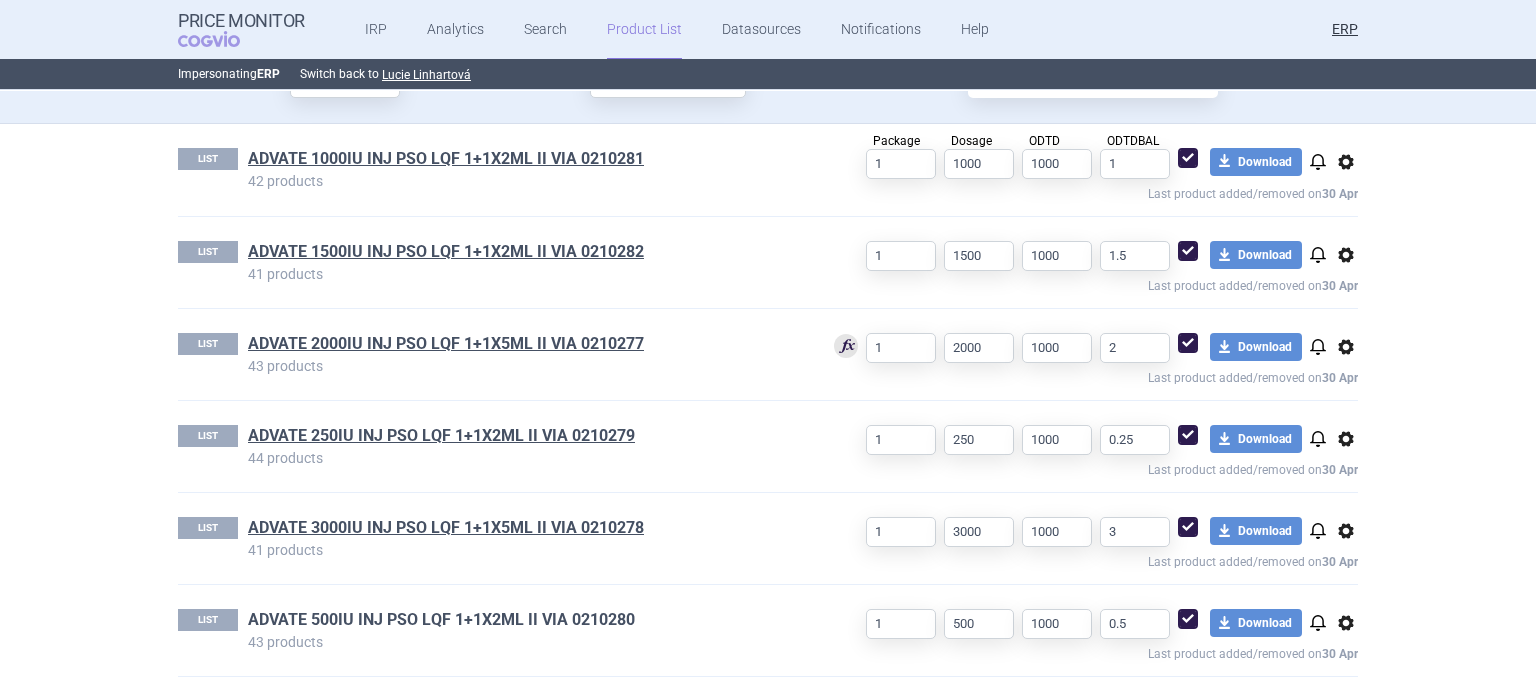 click on "ADVATE 500IU INJ PSO LQF 1+1X2ML II VIA 0210280" at bounding box center [441, 620] 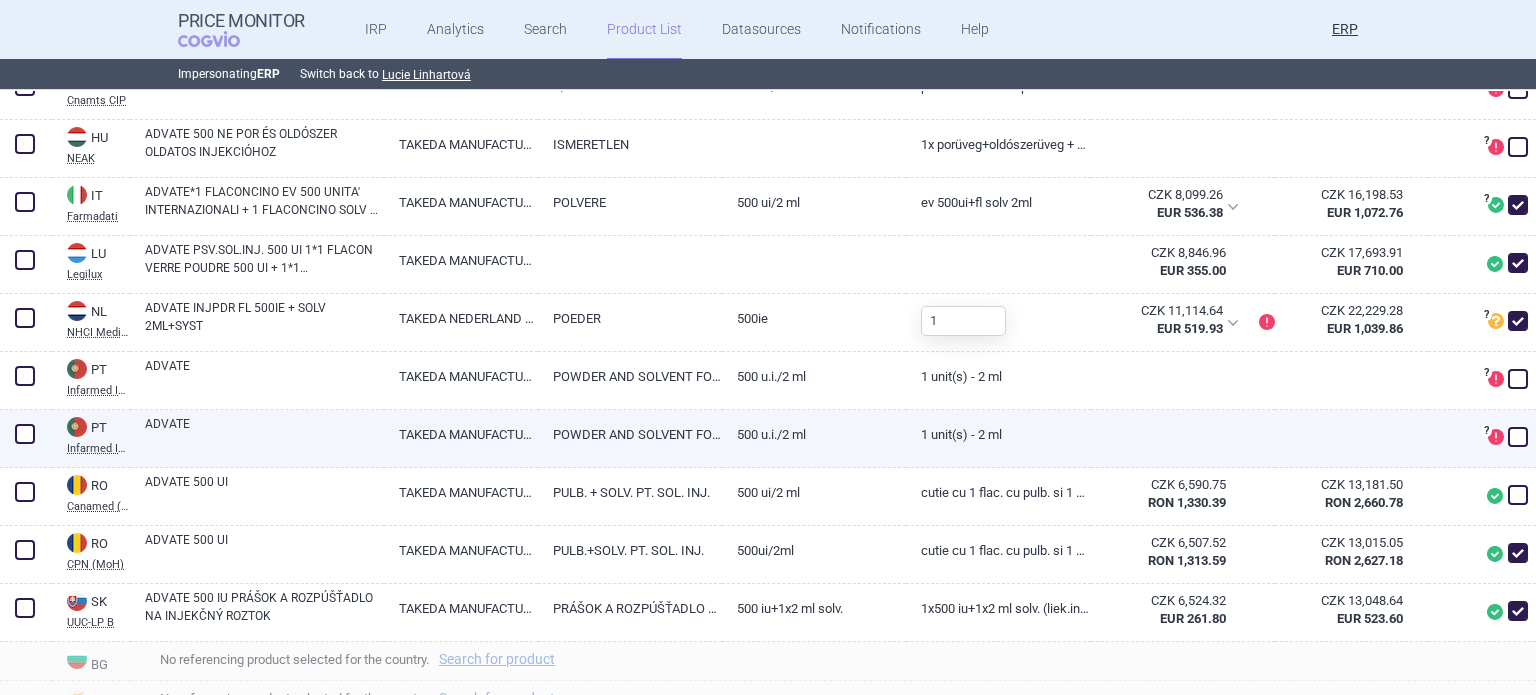 scroll, scrollTop: 1500, scrollLeft: 0, axis: vertical 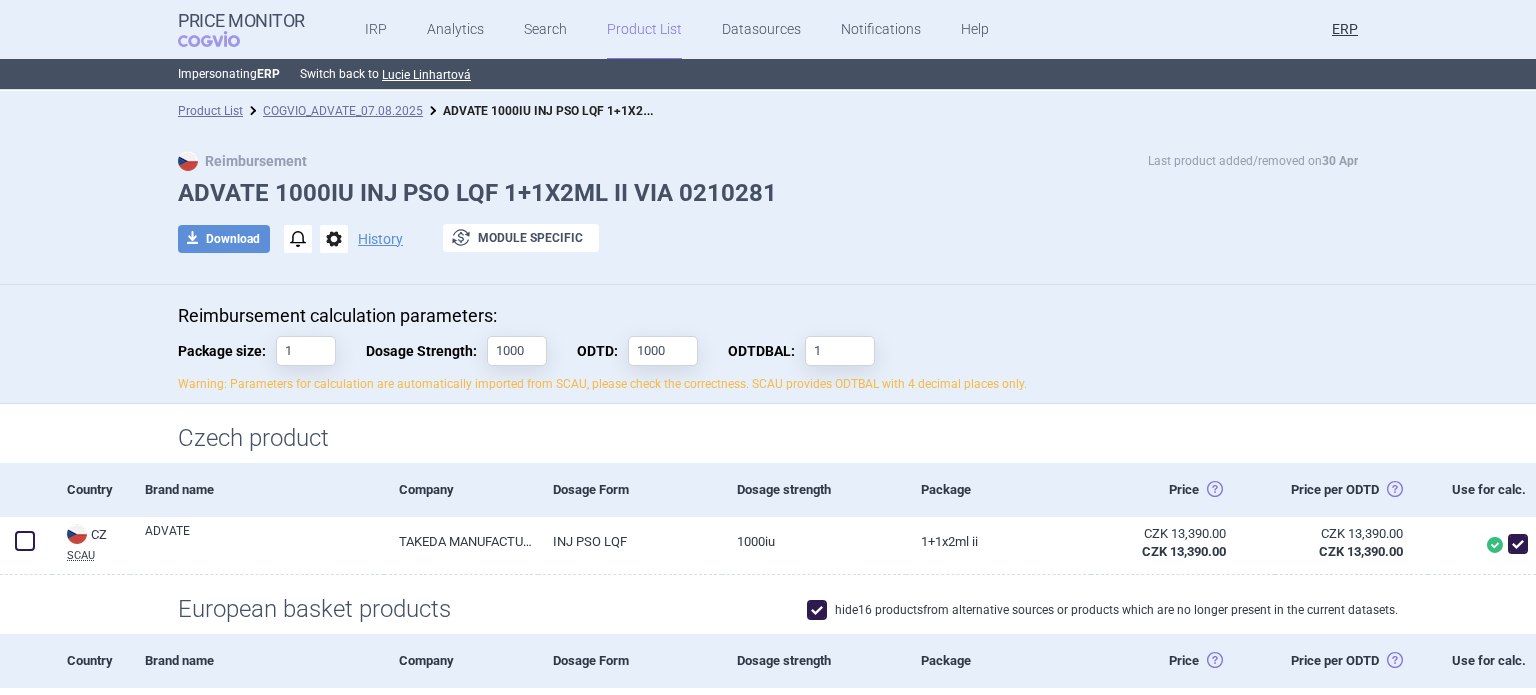 click on "Reimbursement calculation parameters: Package size: 1 Dosage Strength: 1000 ODTD: 1000 ODTDBAL: 1 Warning: Parameters for calculation are automatically imported from SCAU, please check the correctness. SCAU provides ODTBAL with 4 decimal places only." at bounding box center (768, 344) 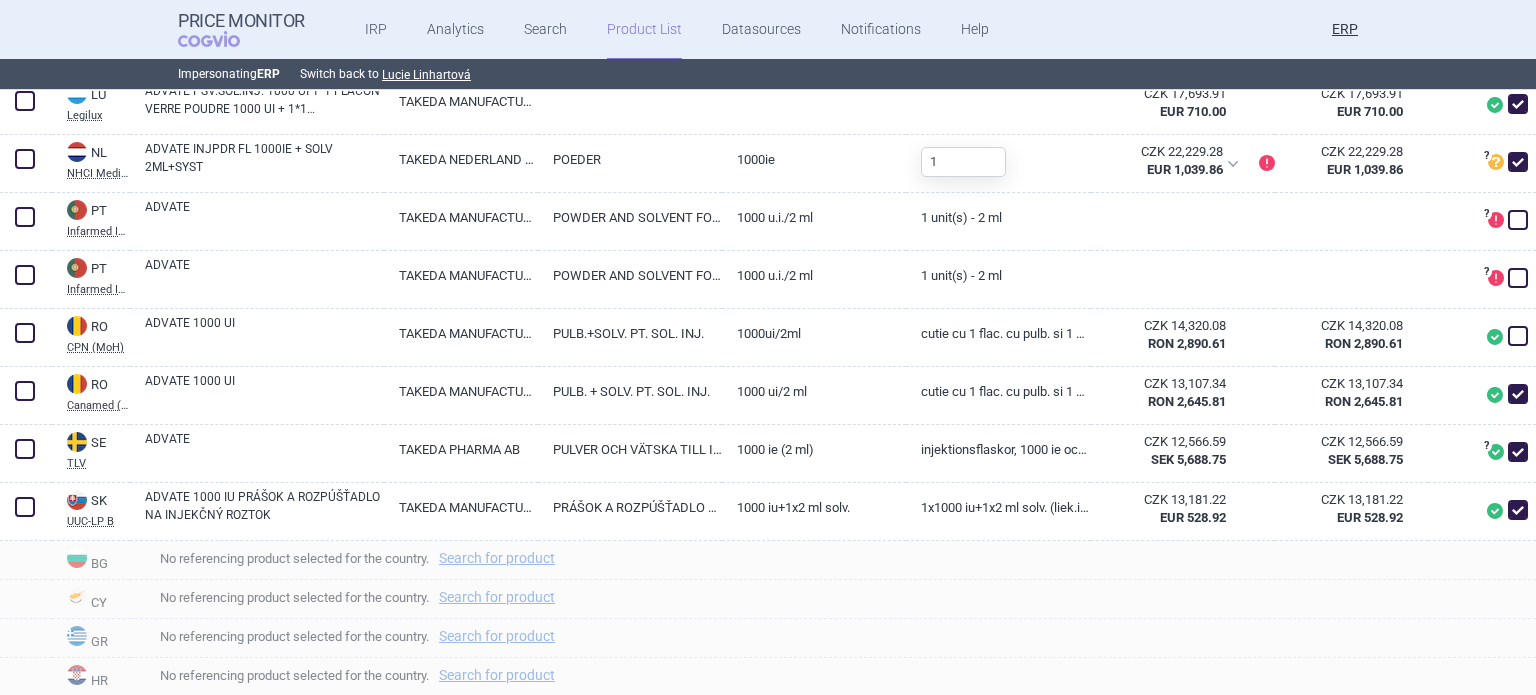 scroll, scrollTop: 1700, scrollLeft: 0, axis: vertical 